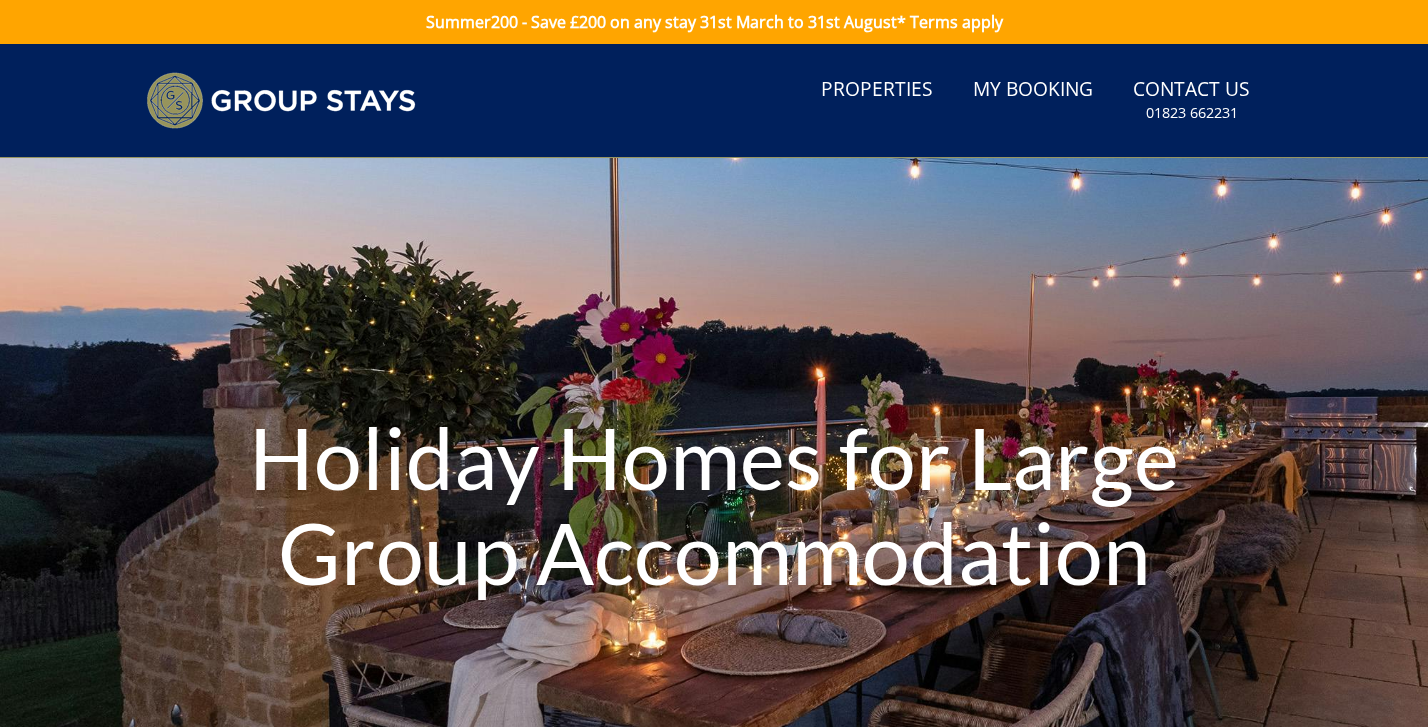 scroll, scrollTop: 0, scrollLeft: 0, axis: both 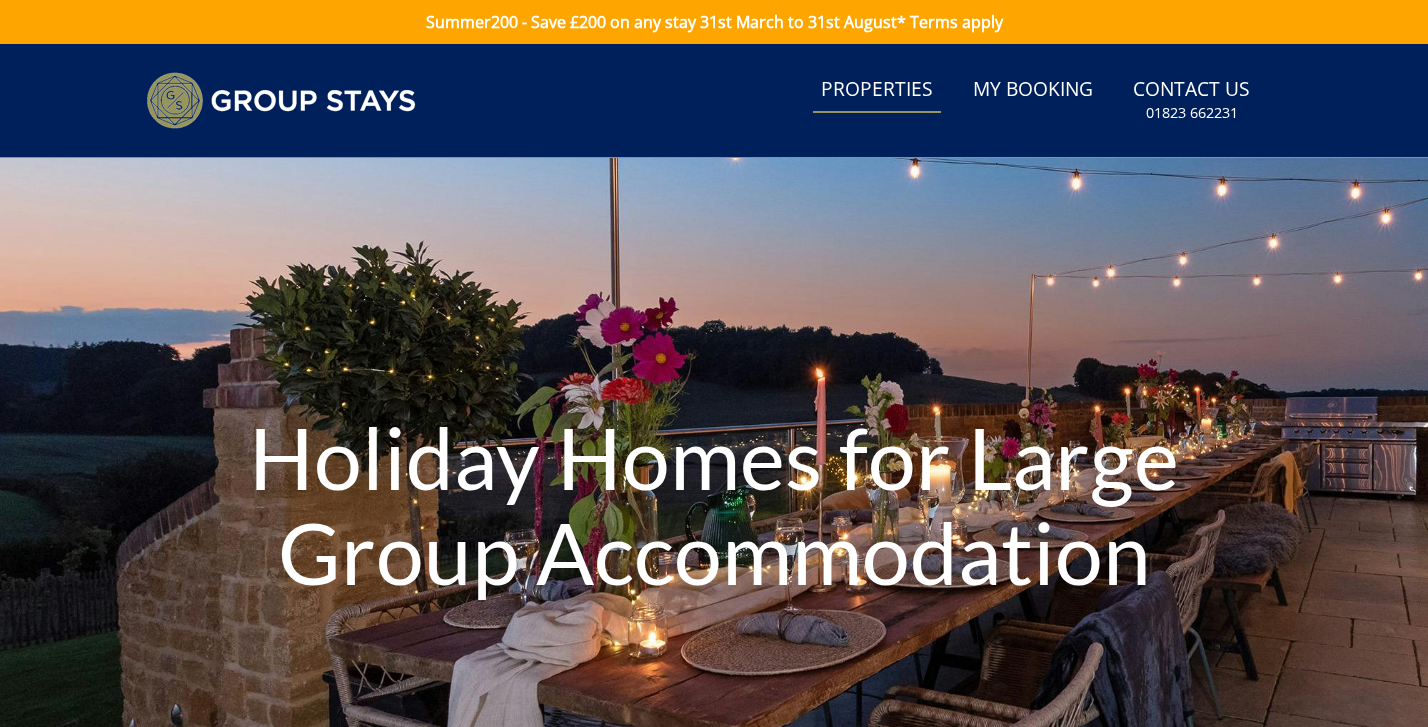 click on "Properties" at bounding box center [877, 90] 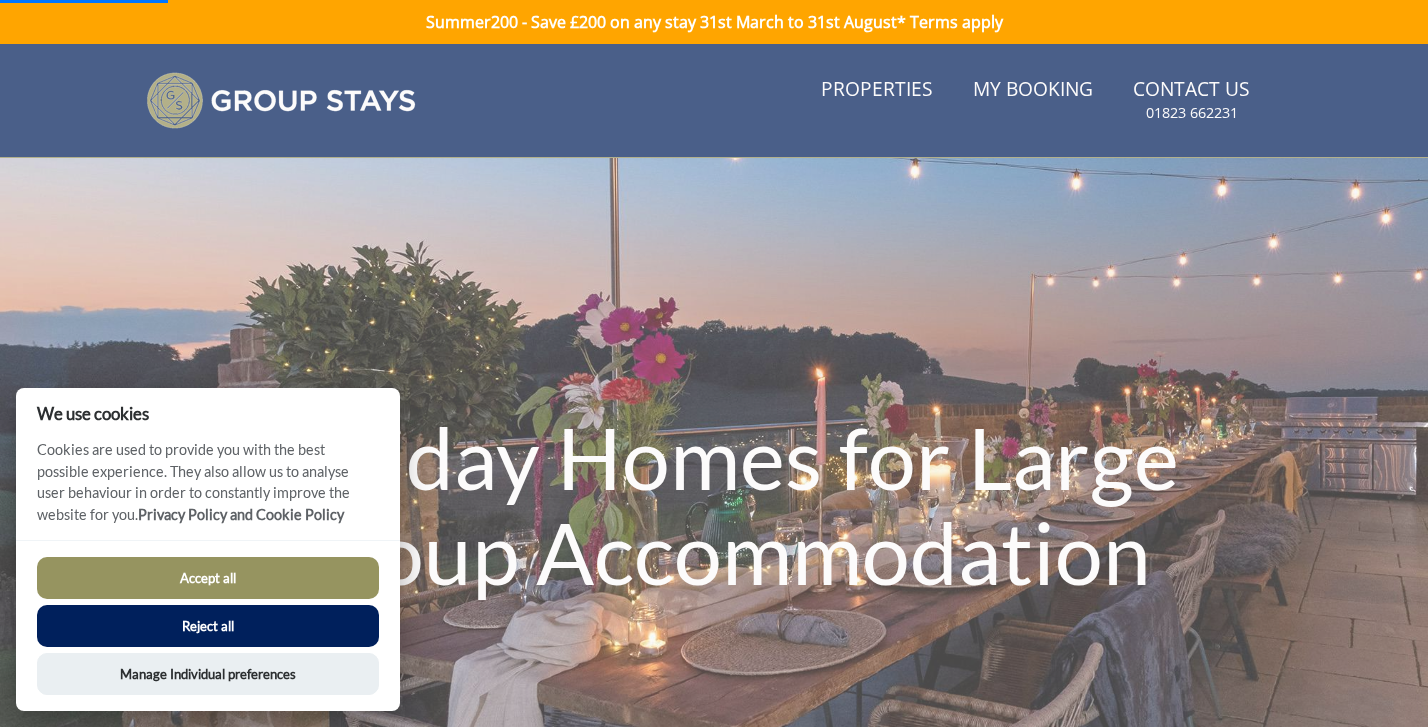 click on "Accept all" at bounding box center [208, 578] 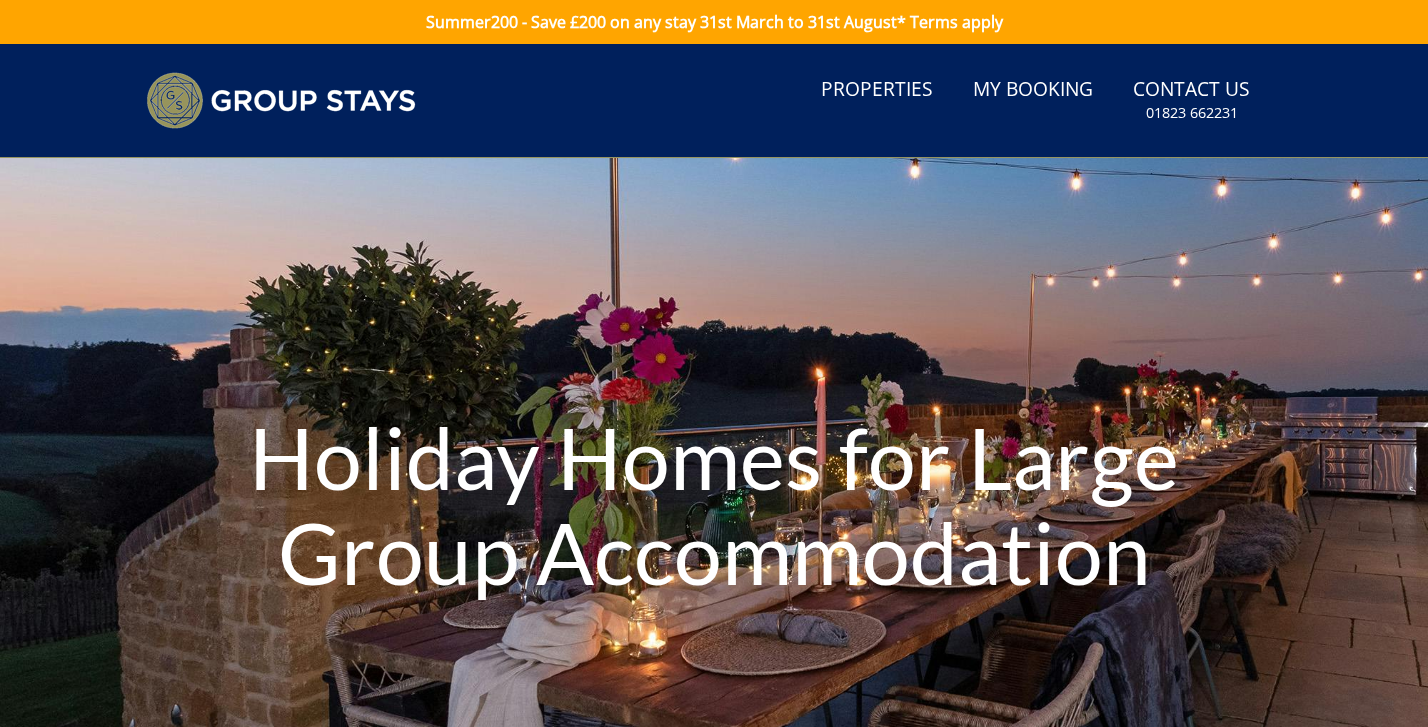 scroll, scrollTop: 0, scrollLeft: 0, axis: both 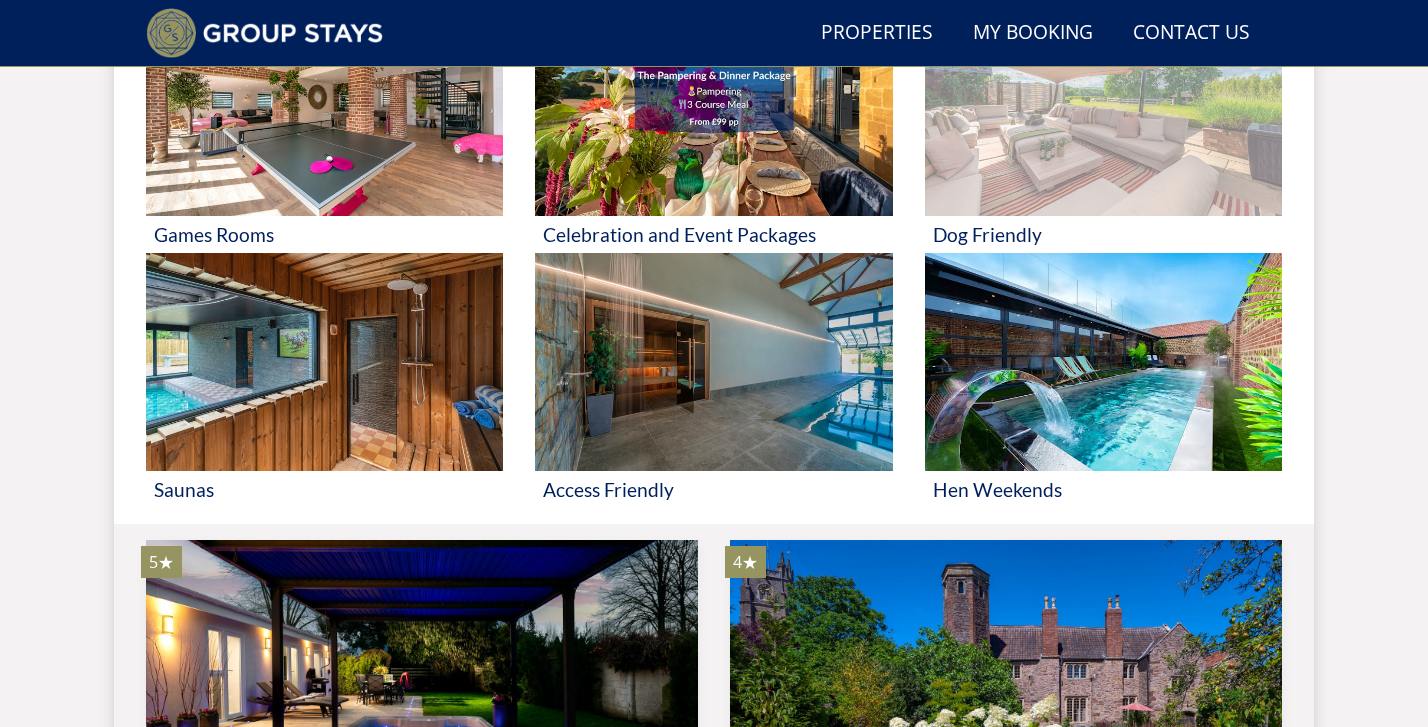 click at bounding box center [1103, 108] 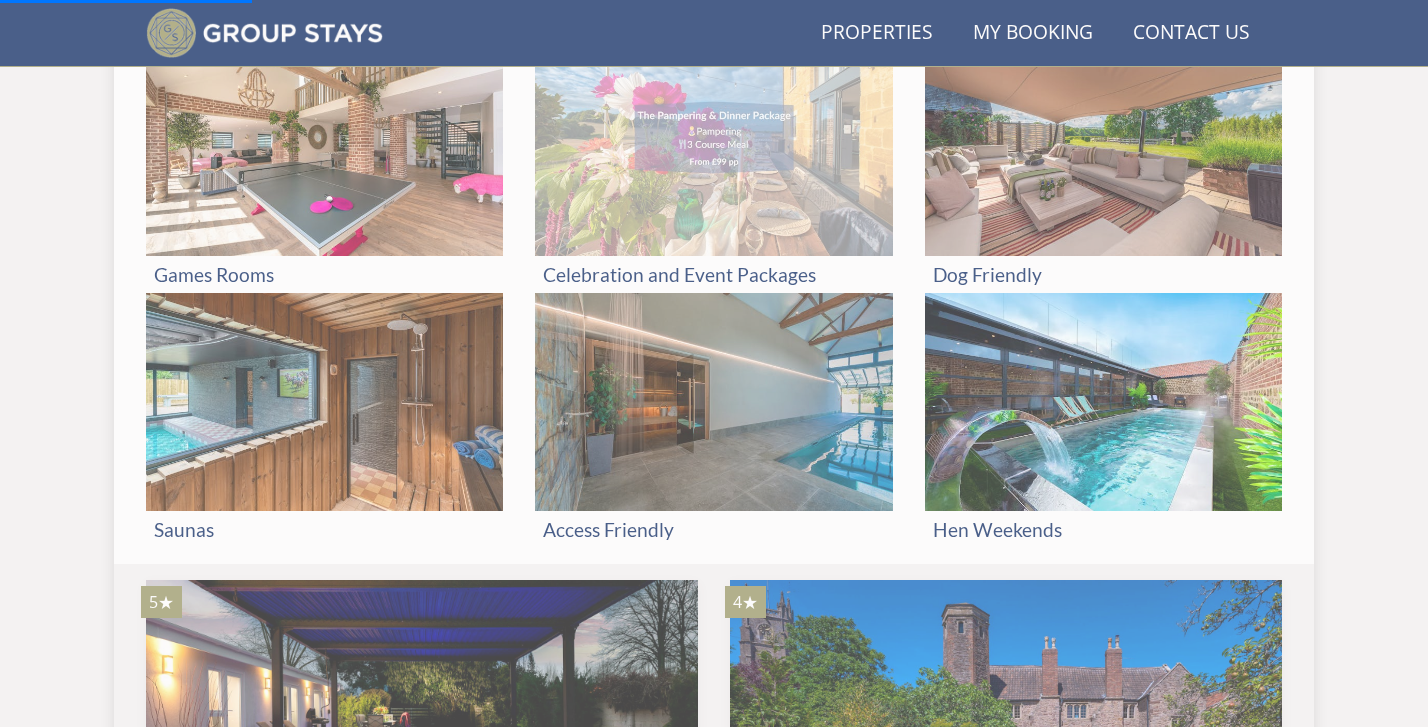 scroll, scrollTop: 1129, scrollLeft: 0, axis: vertical 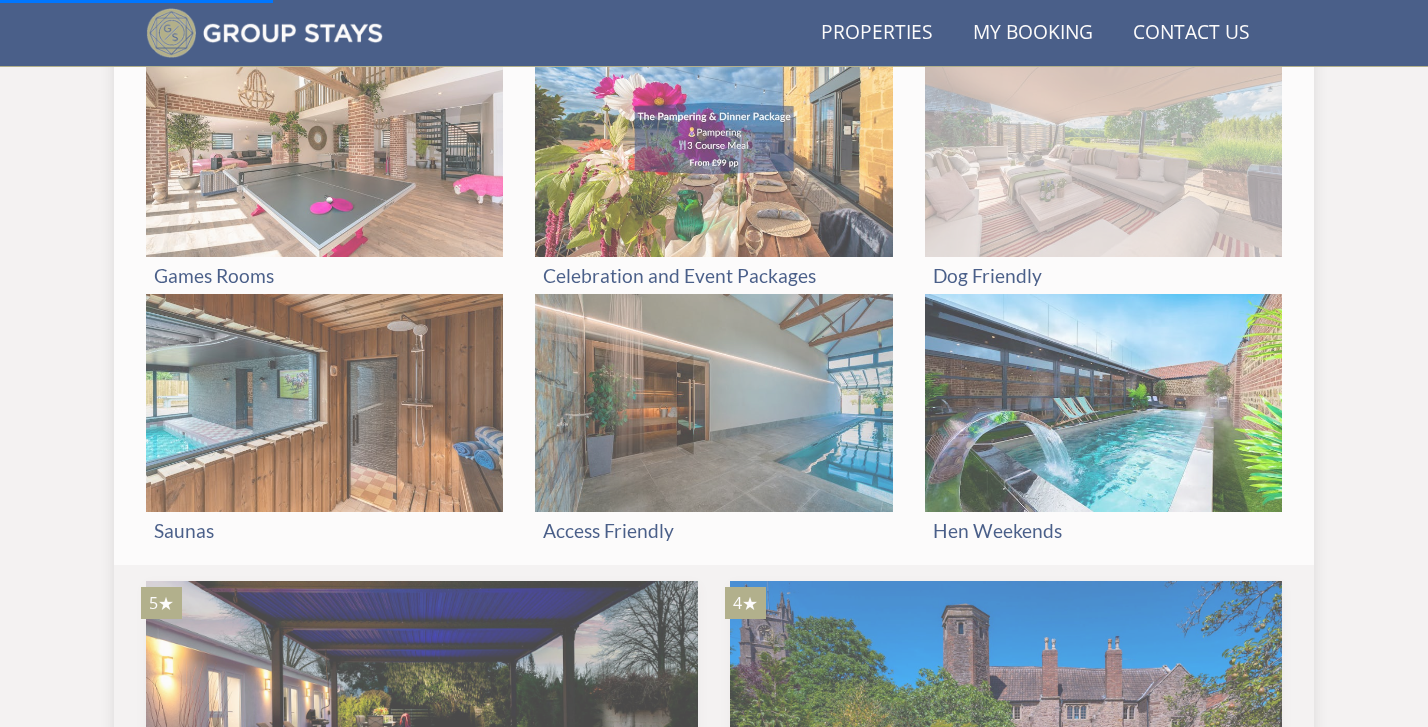 click at bounding box center (1103, 149) 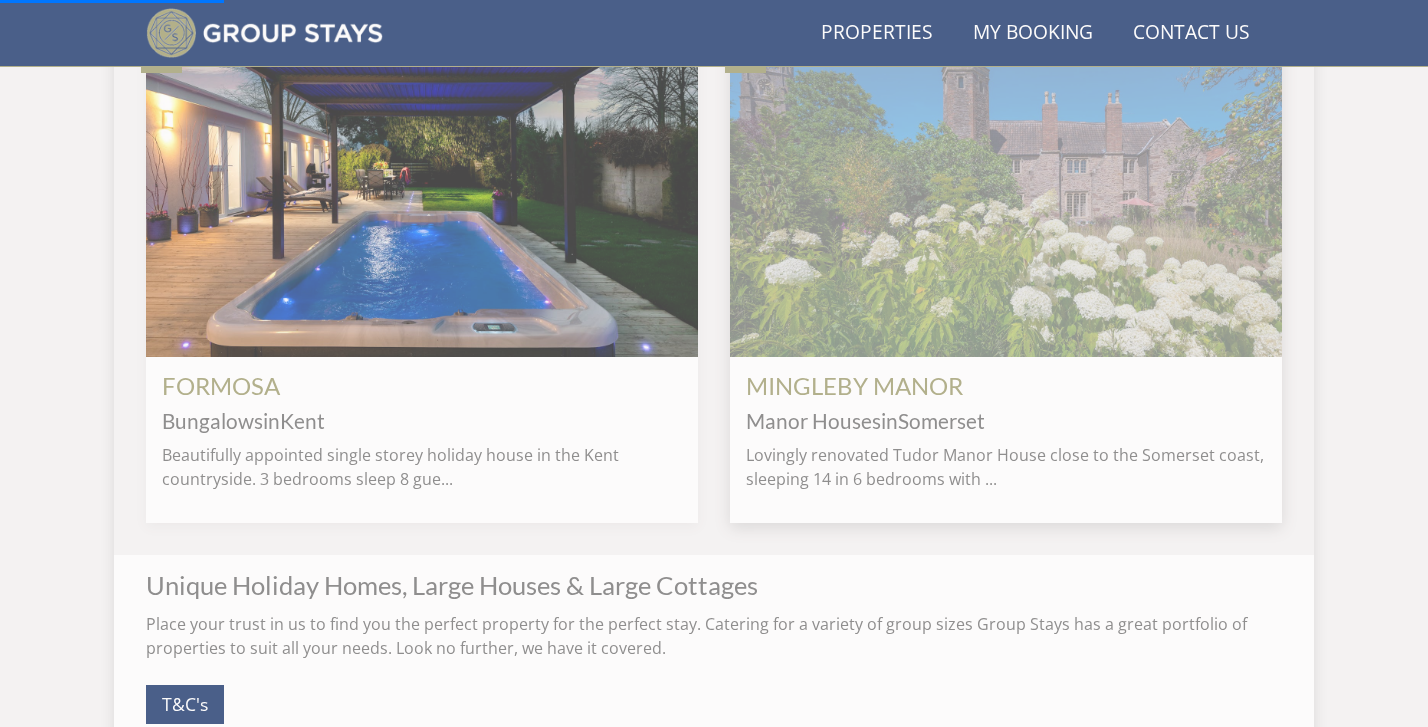 scroll, scrollTop: 1725, scrollLeft: 0, axis: vertical 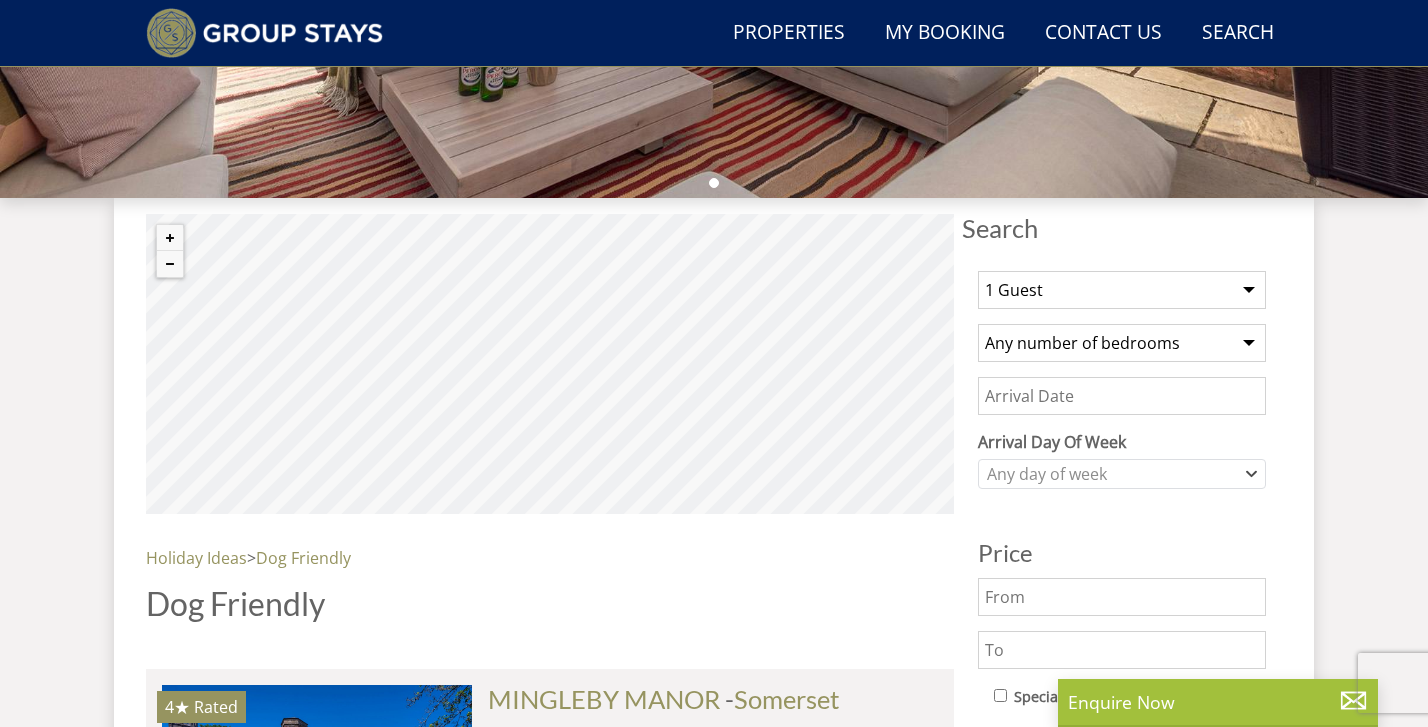 click on "1 Guest
2 Guests
3 Guests
4 Guests
5 Guests
6 Guests
7 Guests
8 Guests
9 Guests
10 Guests
11 Guests
12 Guests
13 Guests
14 Guests
15 Guests
16 Guests
17 Guests
18 Guests
19 Guests
20 Guests
21 Guests
22 Guests
23 Guests
24 Guests
25 Guests
26 Guests
27 Guests
28 Guests
29 Guests
30 Guests
31 Guests
32 Guests" at bounding box center (1122, 290) 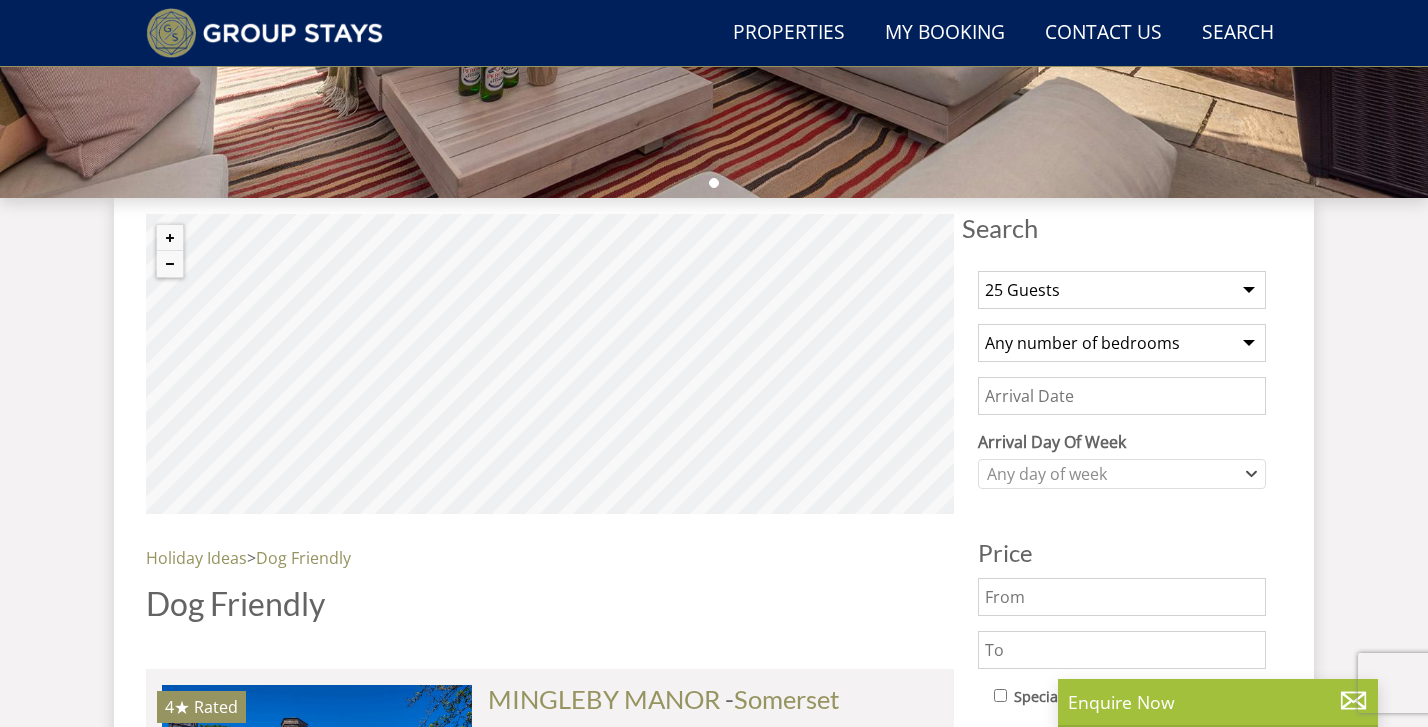 click on "Any number of bedrooms
4 Bedrooms
5 Bedrooms
6 Bedrooms
7 Bedrooms
8 Bedrooms
9 Bedrooms
10 Bedrooms
11 Bedrooms
12 Bedrooms
13 Bedrooms
14 Bedrooms
15 Bedrooms
16 Bedrooms" at bounding box center (1122, 343) 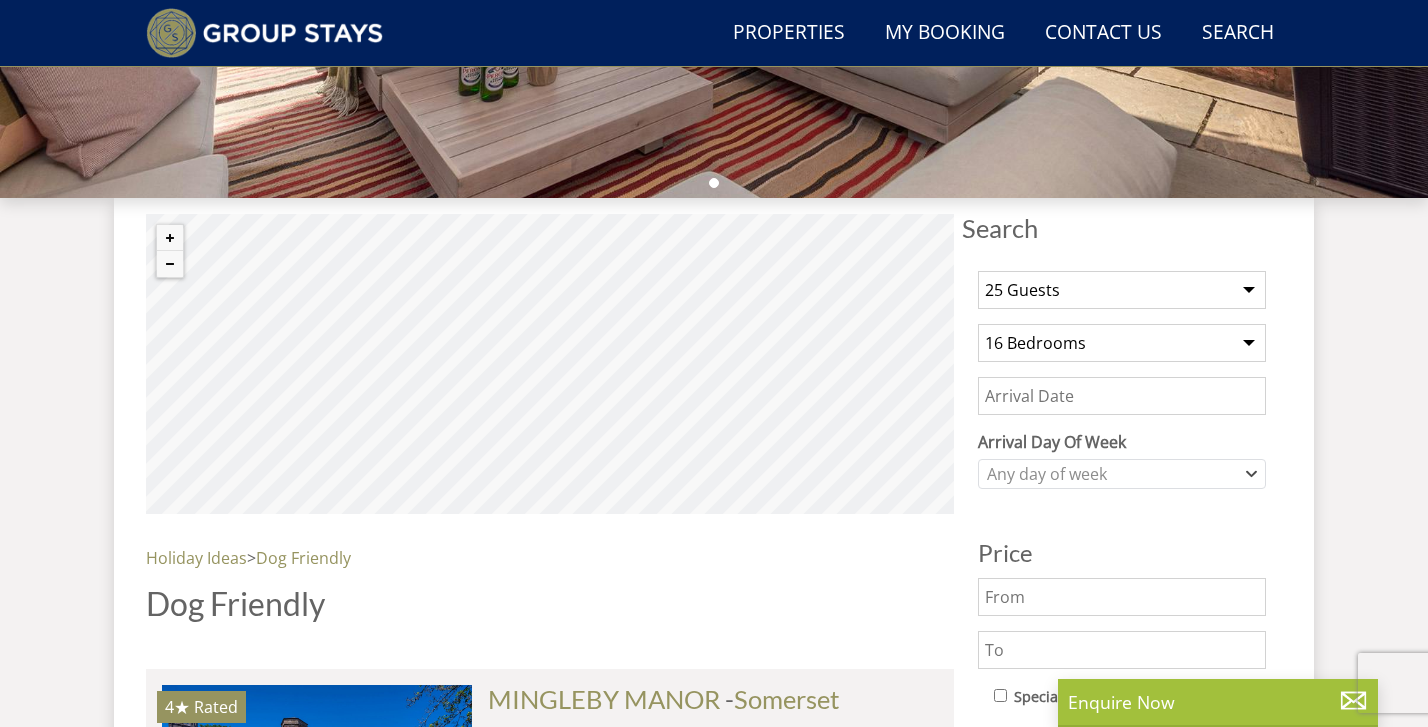 drag, startPoint x: 1054, startPoint y: 655, endPoint x: 1071, endPoint y: 398, distance: 257.56165 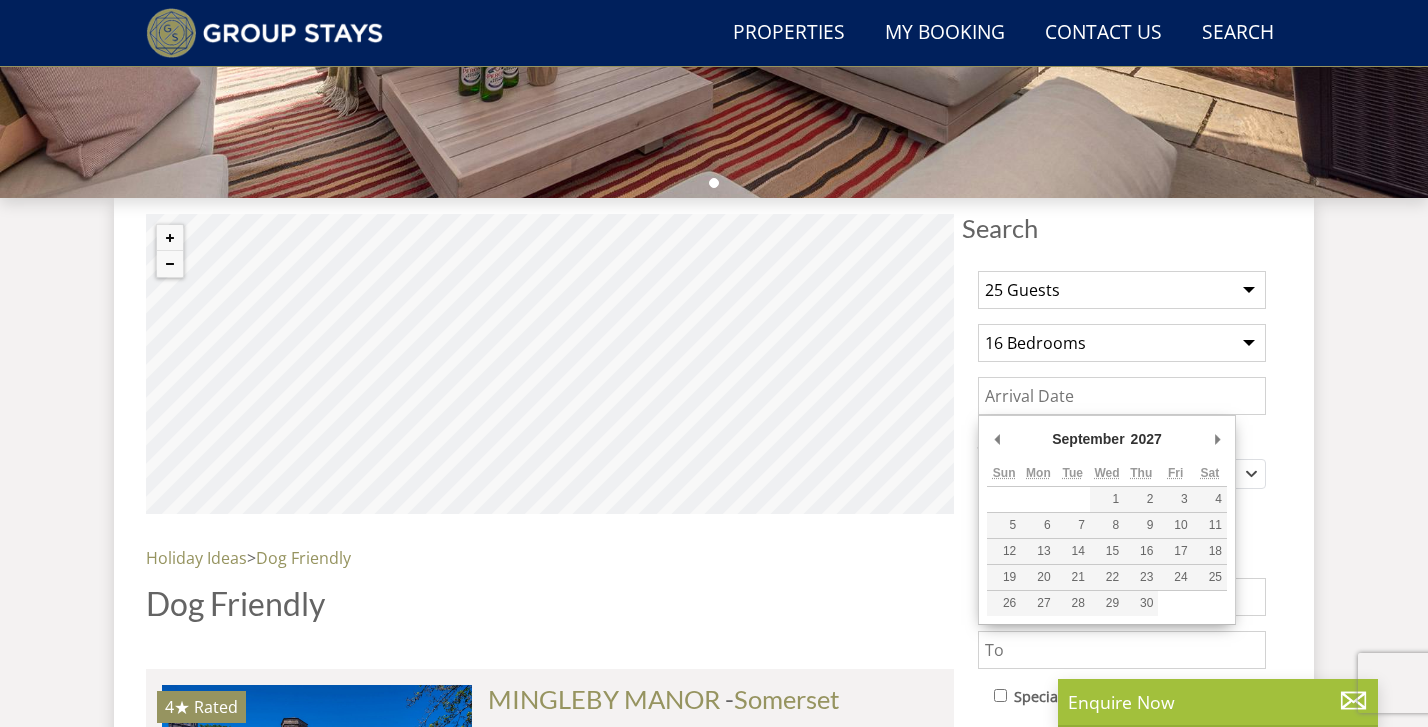 type on "[DATE]" 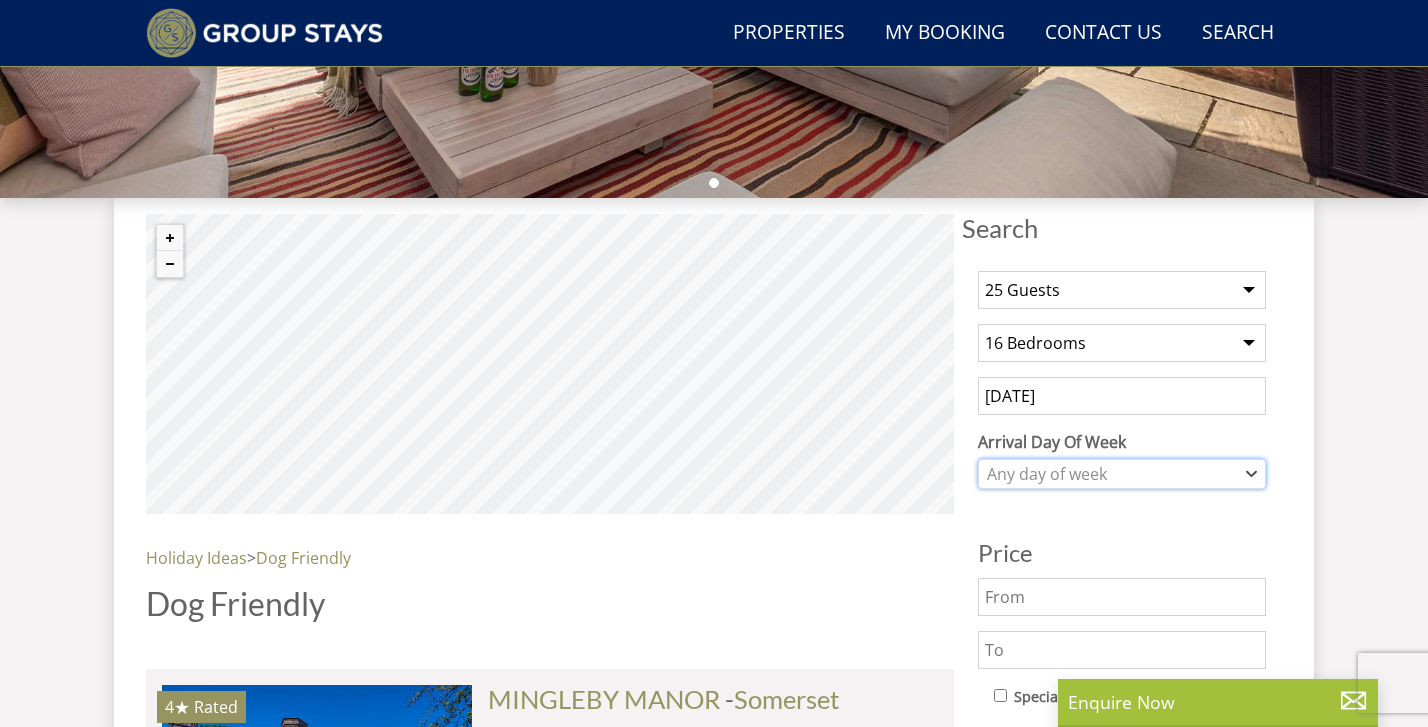 drag, startPoint x: 1071, startPoint y: 398, endPoint x: 1130, endPoint y: 473, distance: 95.42536 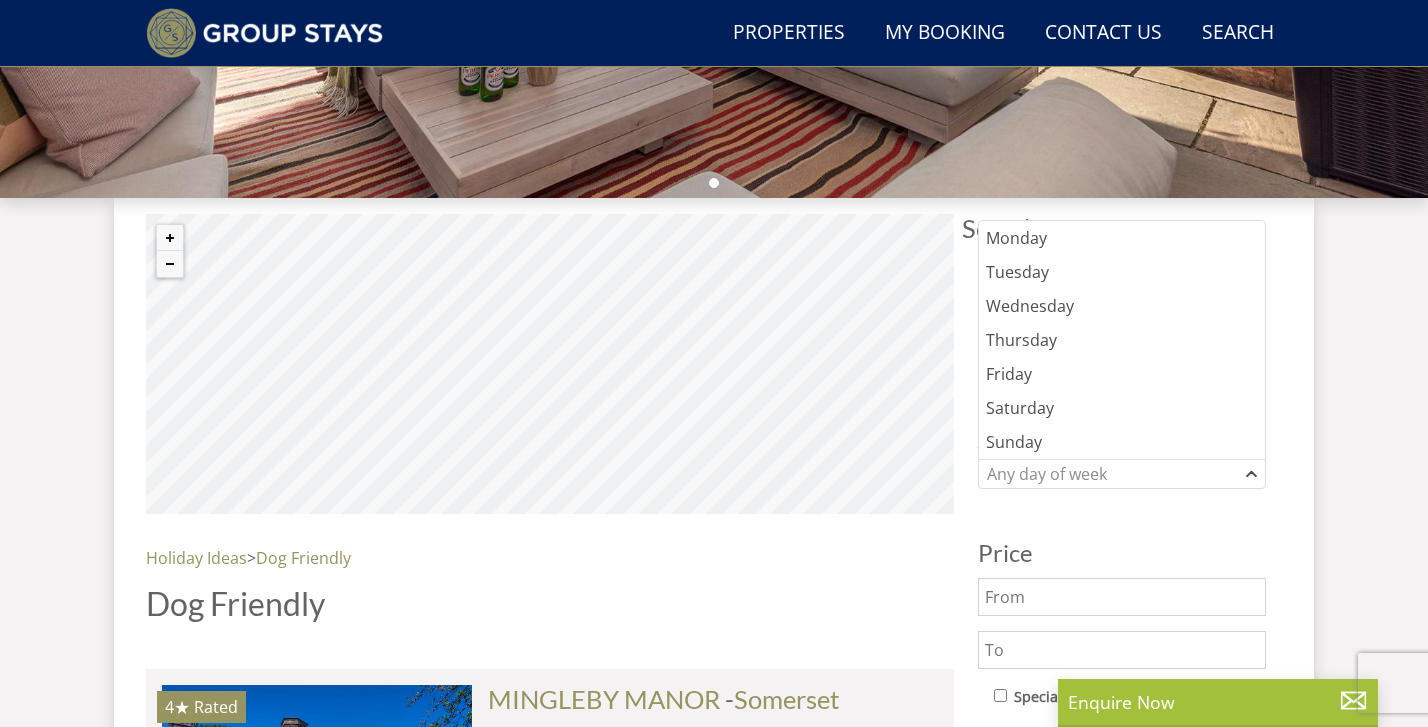 drag, startPoint x: 1130, startPoint y: 473, endPoint x: 1143, endPoint y: 544, distance: 72.18033 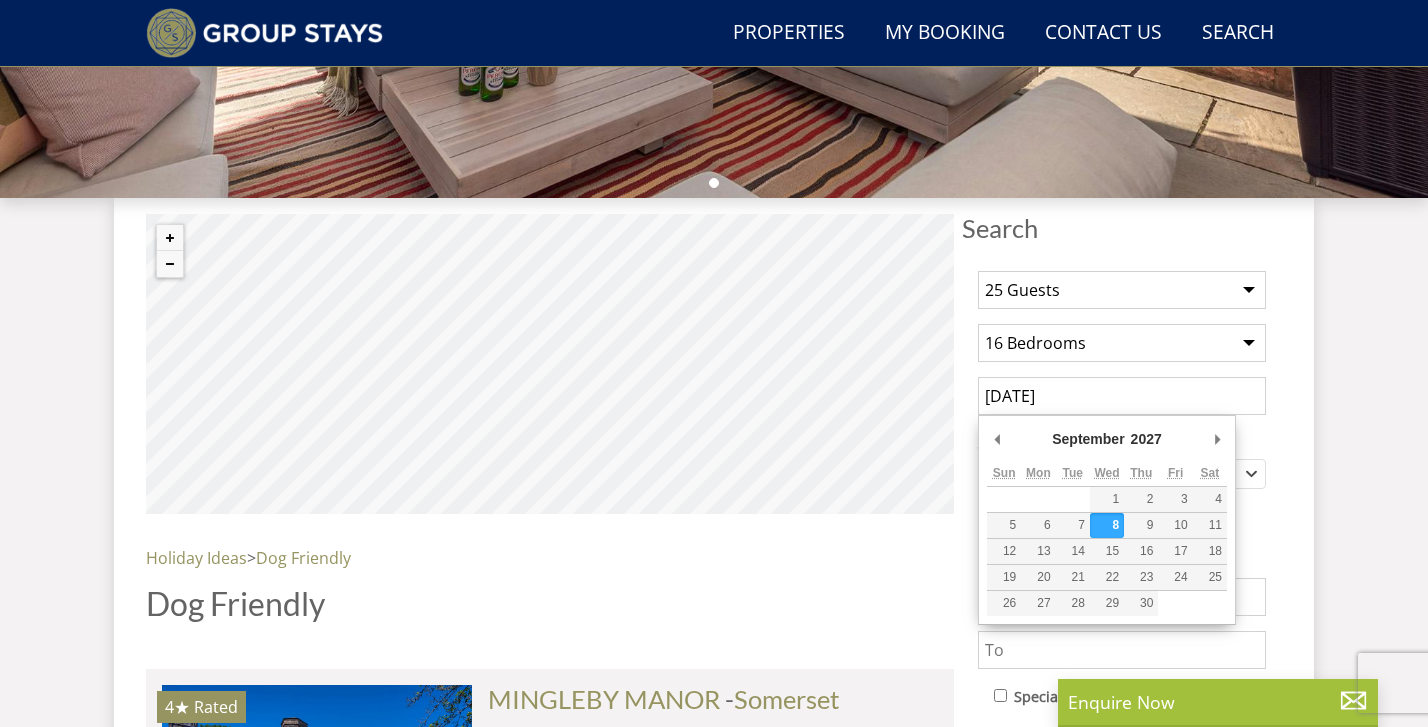 click on "[DATE]" at bounding box center [1122, 396] 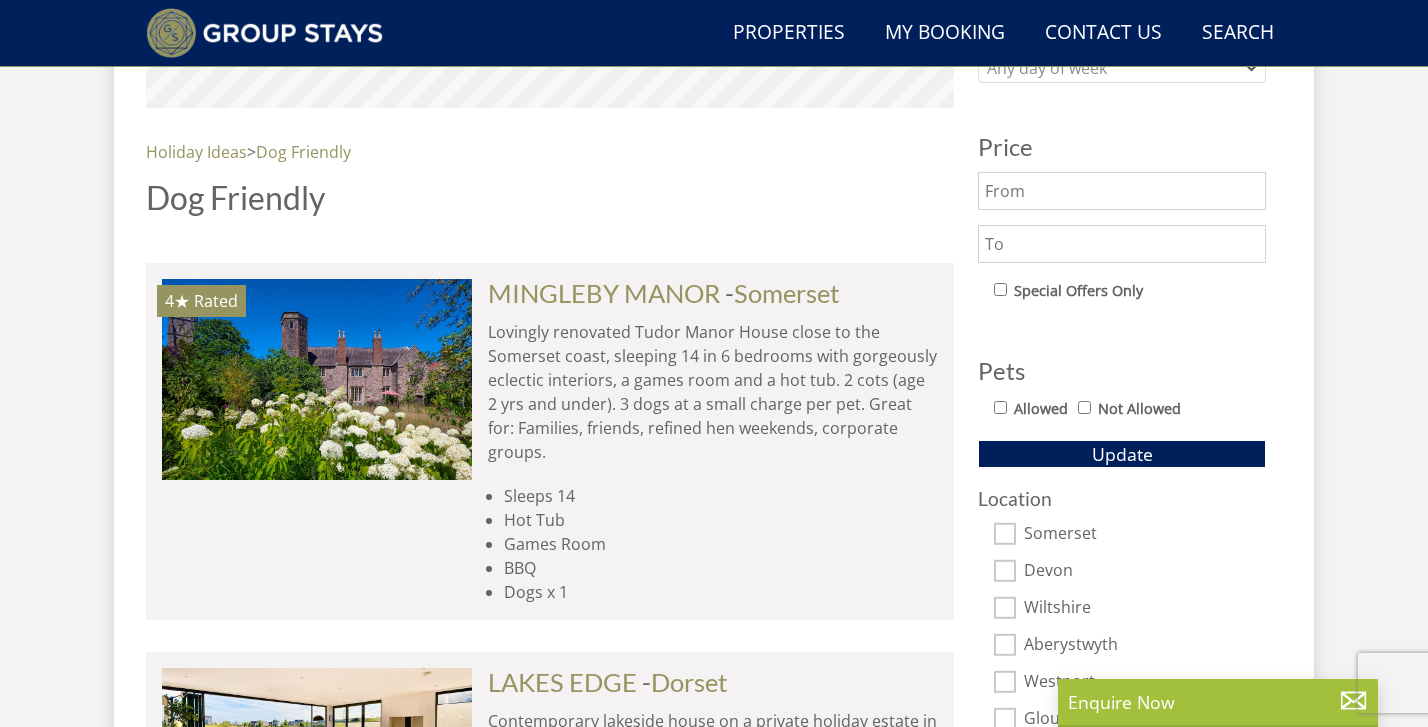 scroll, scrollTop: 1022, scrollLeft: 0, axis: vertical 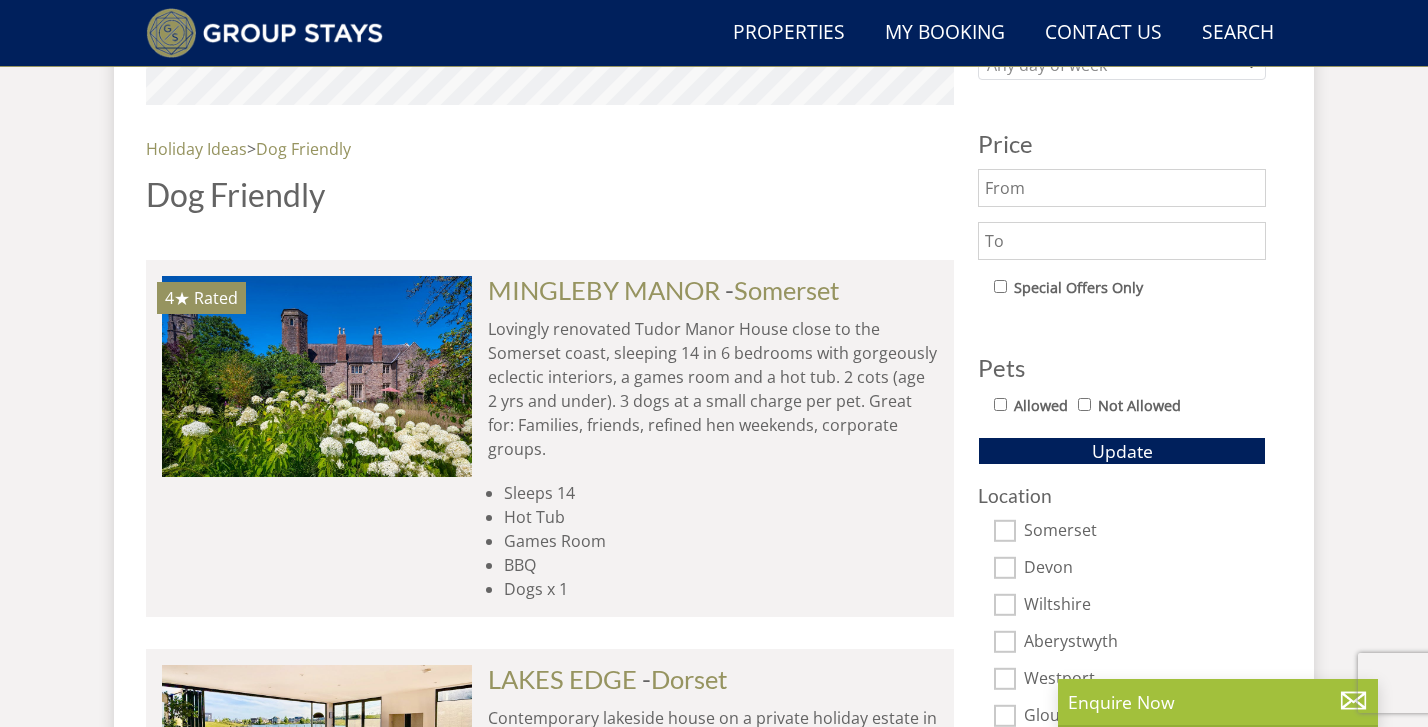 click on "Allowed" at bounding box center (1041, 406) 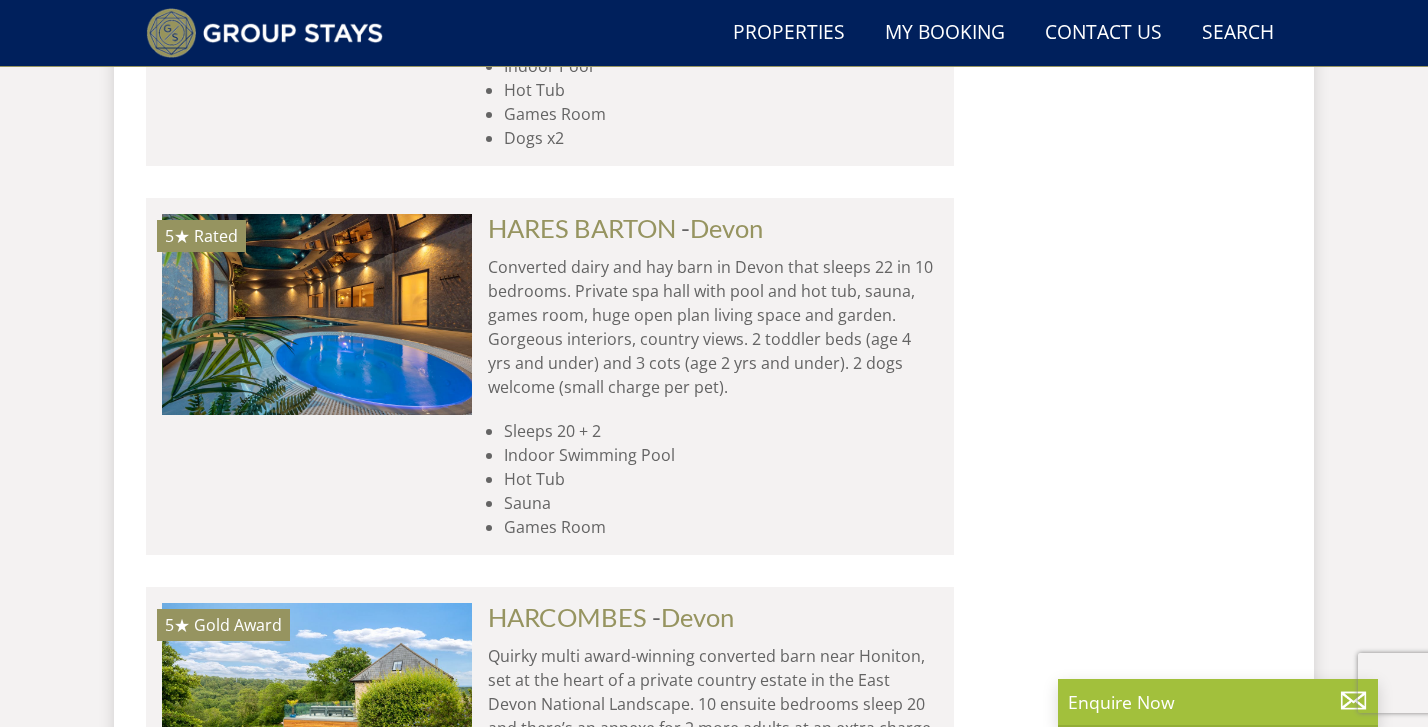 scroll, scrollTop: 8385, scrollLeft: 0, axis: vertical 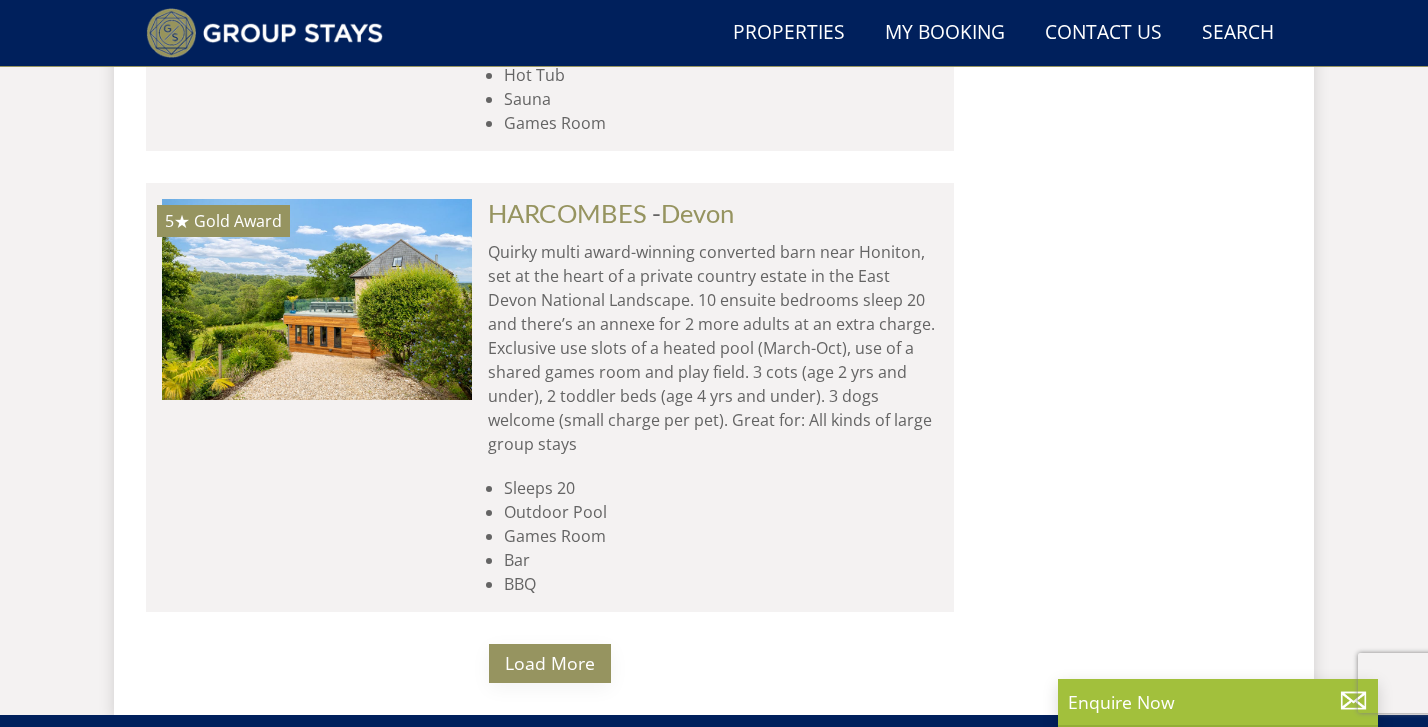 click on "Load More" at bounding box center [550, 663] 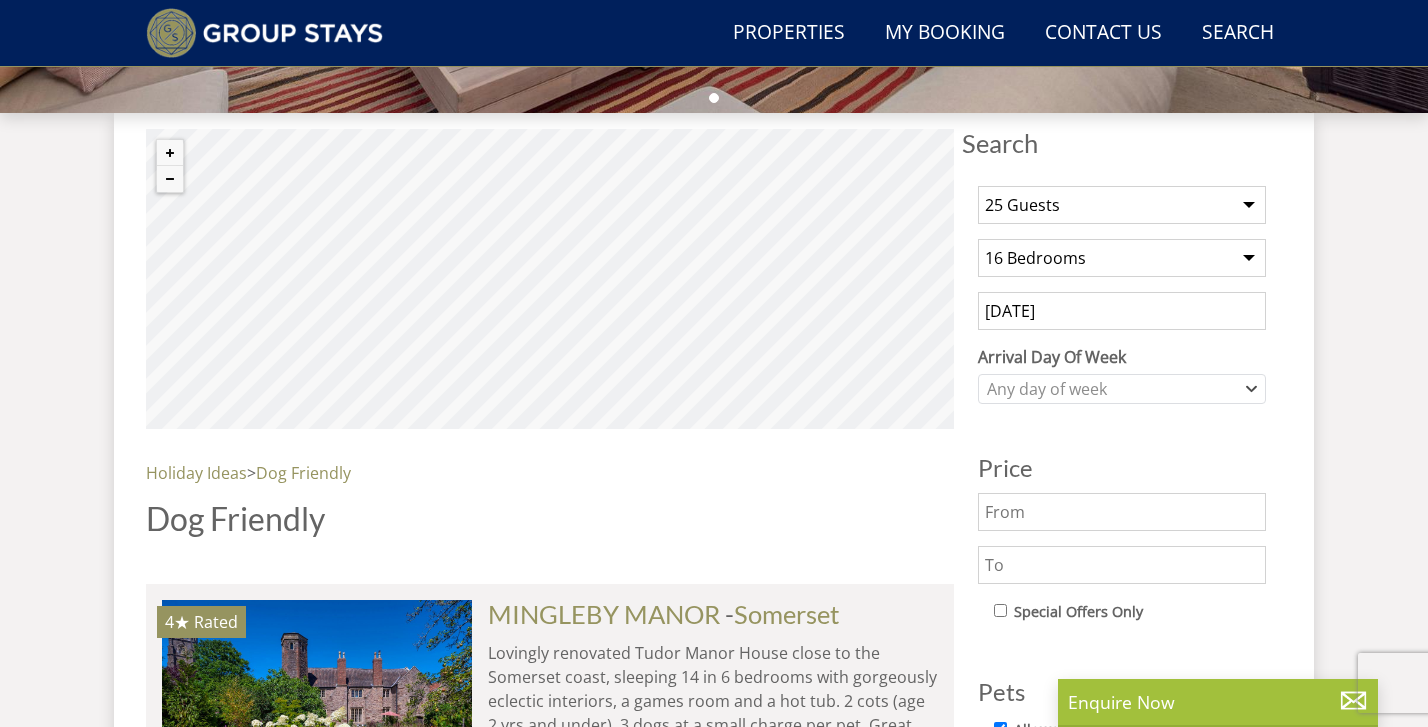 scroll, scrollTop: 697, scrollLeft: 0, axis: vertical 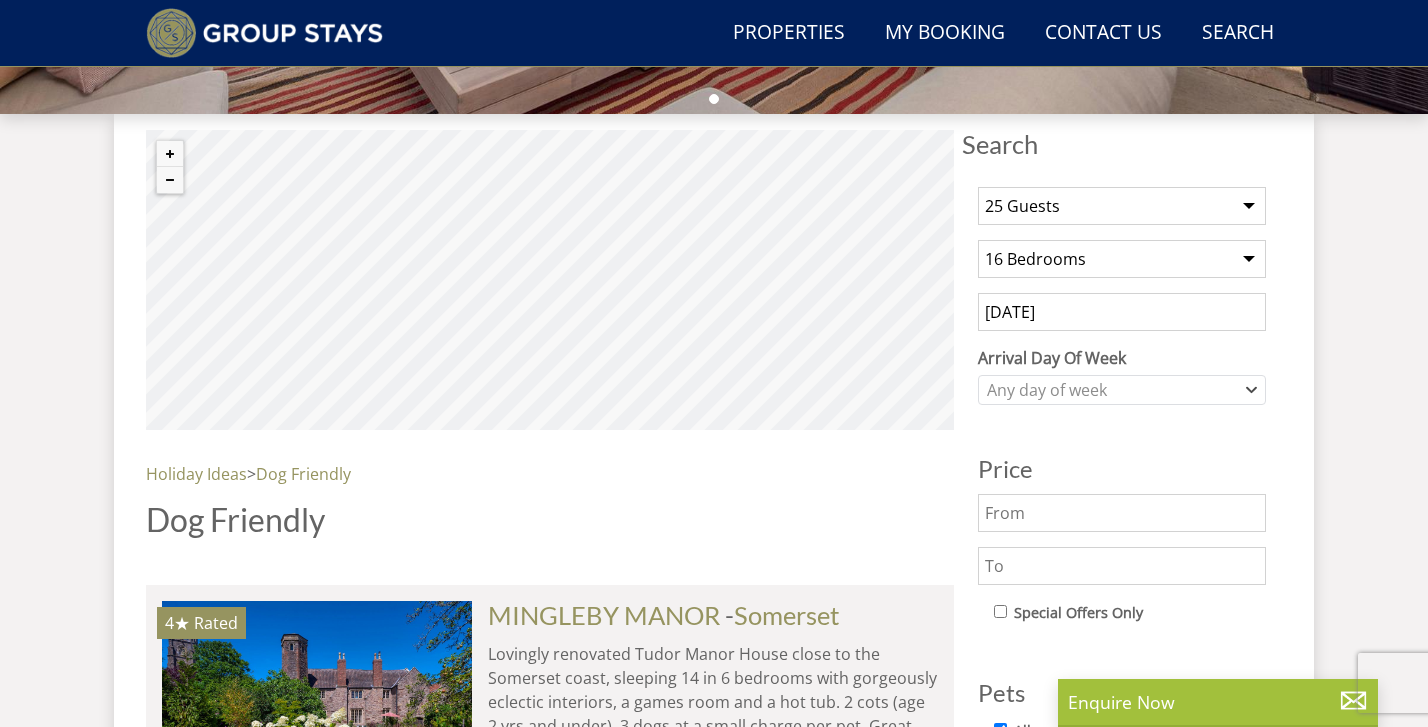 click on "1 Guest
2 Guests
3 Guests
4 Guests
5 Guests
6 Guests
7 Guests
8 Guests
9 Guests
10 Guests
11 Guests
12 Guests
13 Guests
14 Guests
15 Guests
16 Guests
17 Guests
18 Guests
19 Guests
20 Guests
21 Guests
22 Guests
23 Guests
24 Guests
25 Guests
26 Guests
27 Guests
28 Guests
29 Guests
30 Guests
31 Guests
32 Guests" at bounding box center (1122, 206) 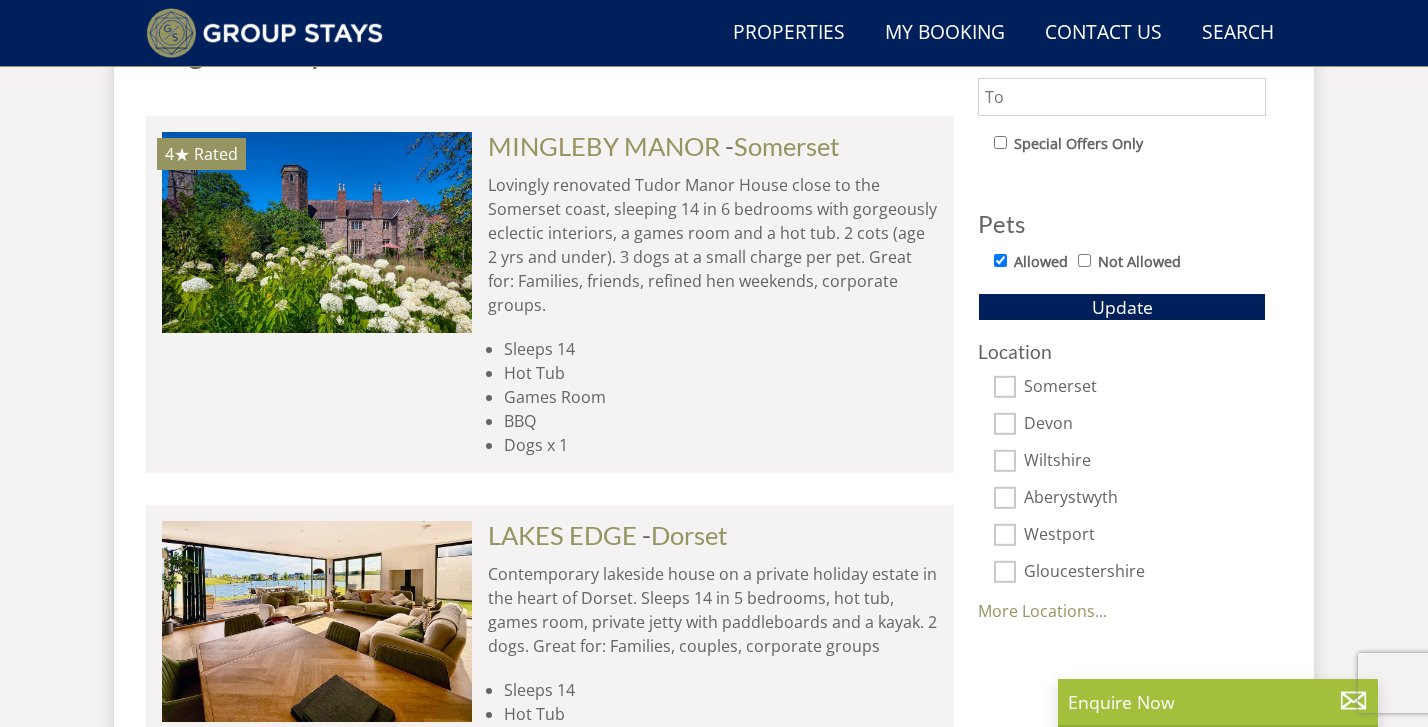 scroll, scrollTop: 1159, scrollLeft: 0, axis: vertical 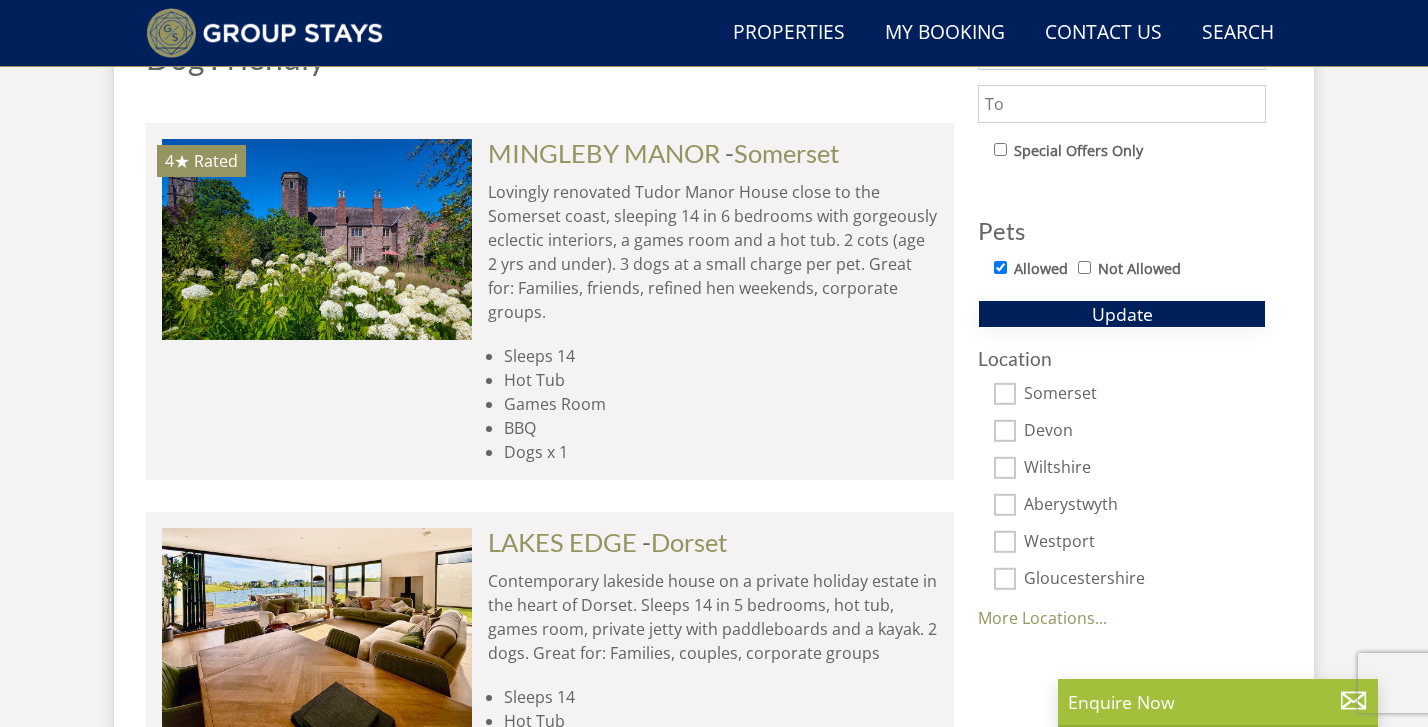 click on "Update" at bounding box center (1122, 314) 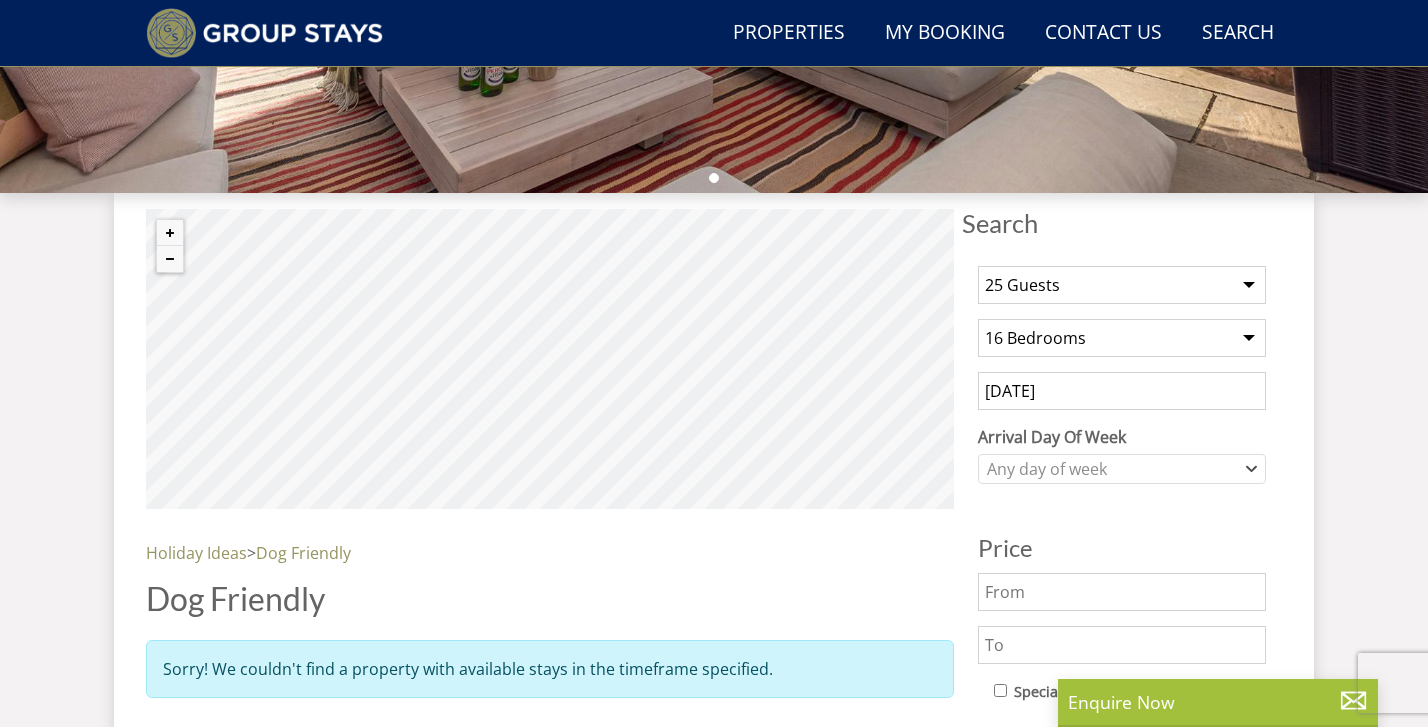 scroll, scrollTop: 613, scrollLeft: 0, axis: vertical 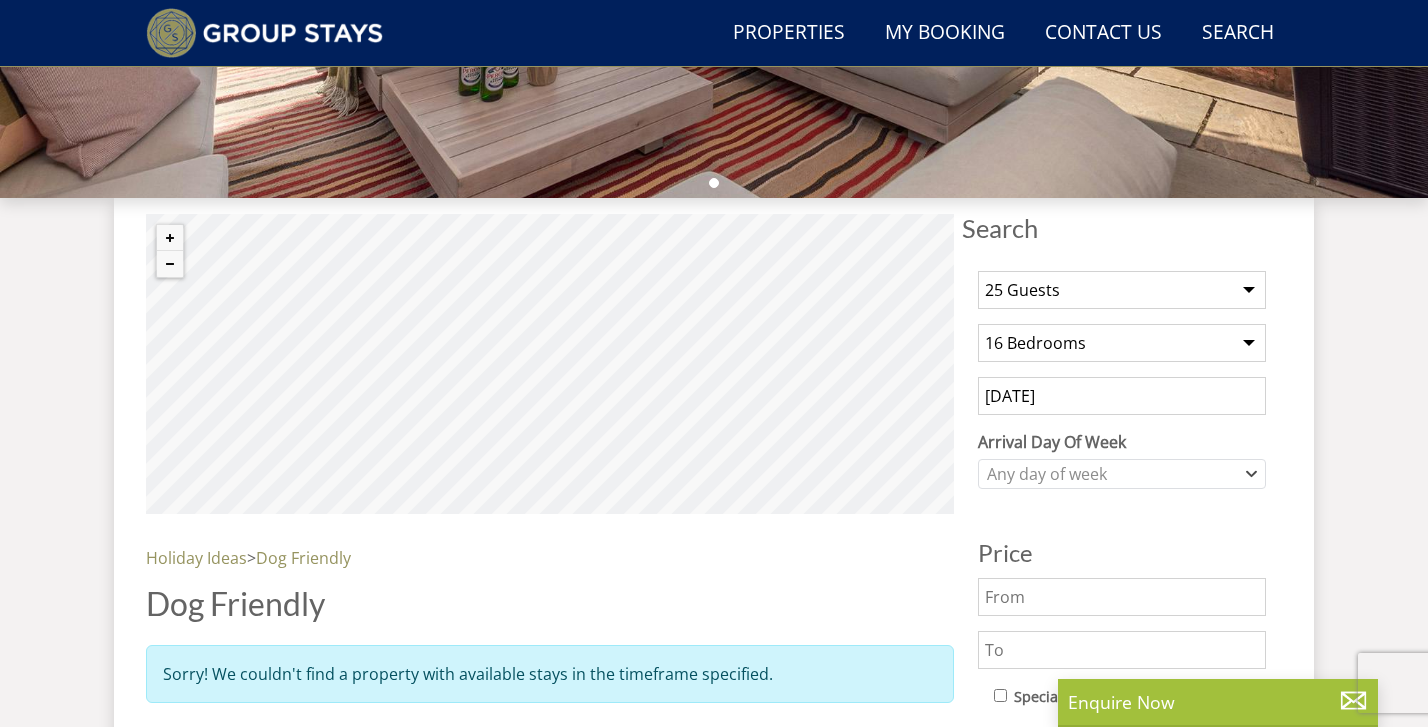 click on "1 Guest
2 Guests
3 Guests
4 Guests
5 Guests
6 Guests
7 Guests
8 Guests
9 Guests
10 Guests
11 Guests
12 Guests
13 Guests
14 Guests
15 Guests
16 Guests
17 Guests
18 Guests
19 Guests
20 Guests
21 Guests
22 Guests
23 Guests
24 Guests
25 Guests
26 Guests
27 Guests
28 Guests
29 Guests
30 Guests
31 Guests
32 Guests" at bounding box center (1122, 290) 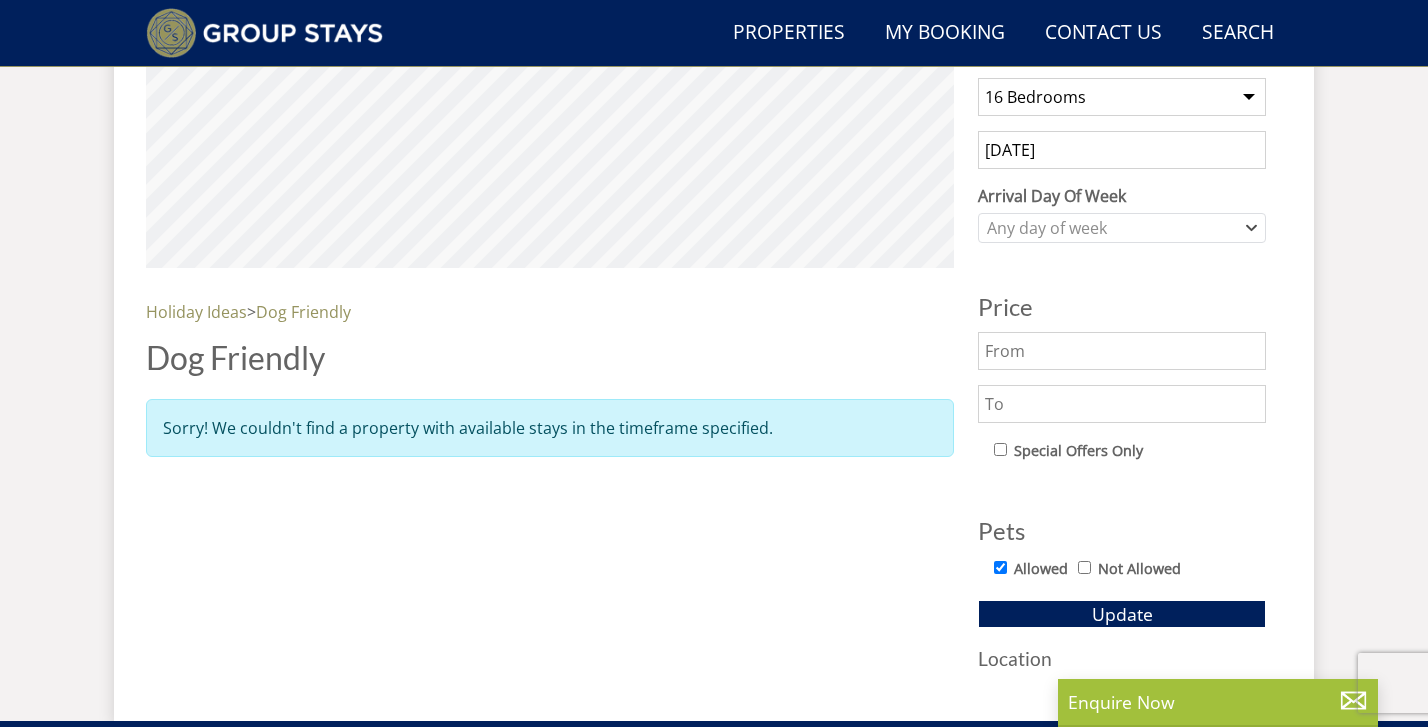scroll, scrollTop: 999, scrollLeft: 0, axis: vertical 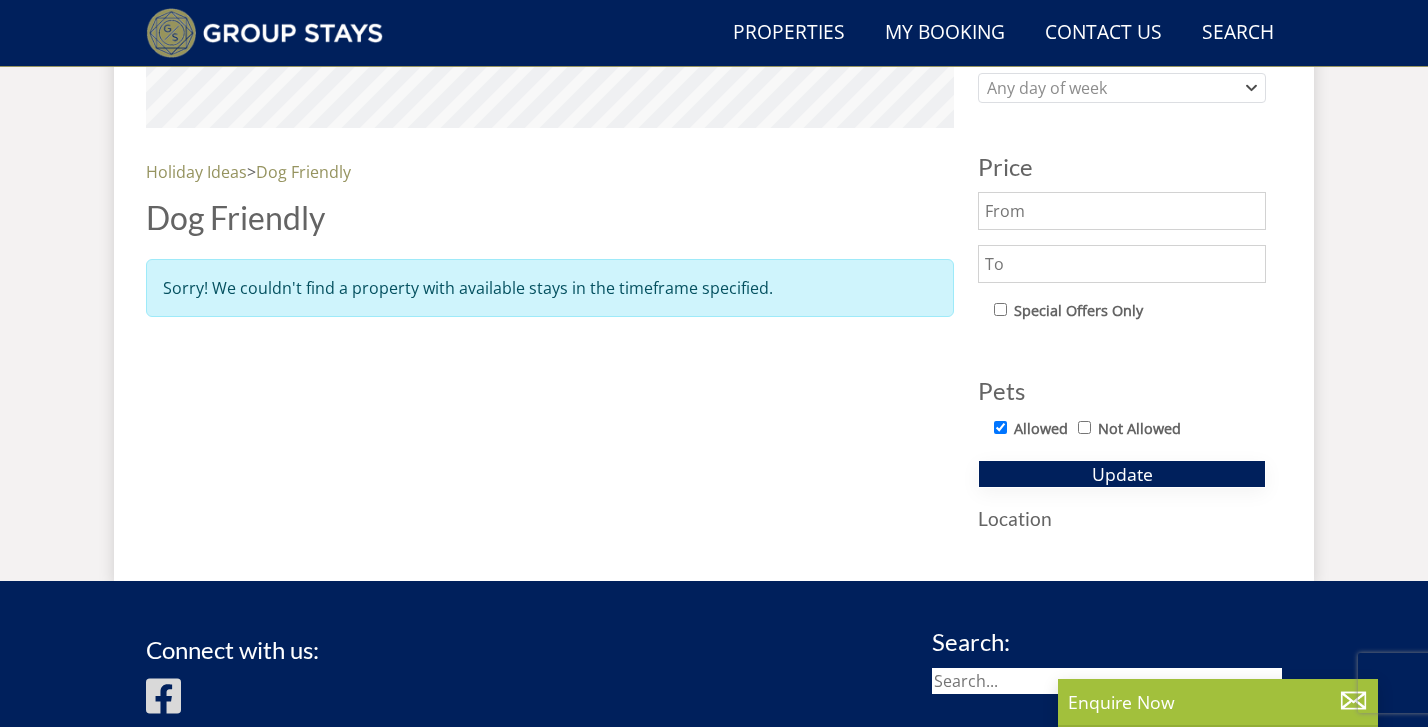 click on "Update" at bounding box center [1122, 474] 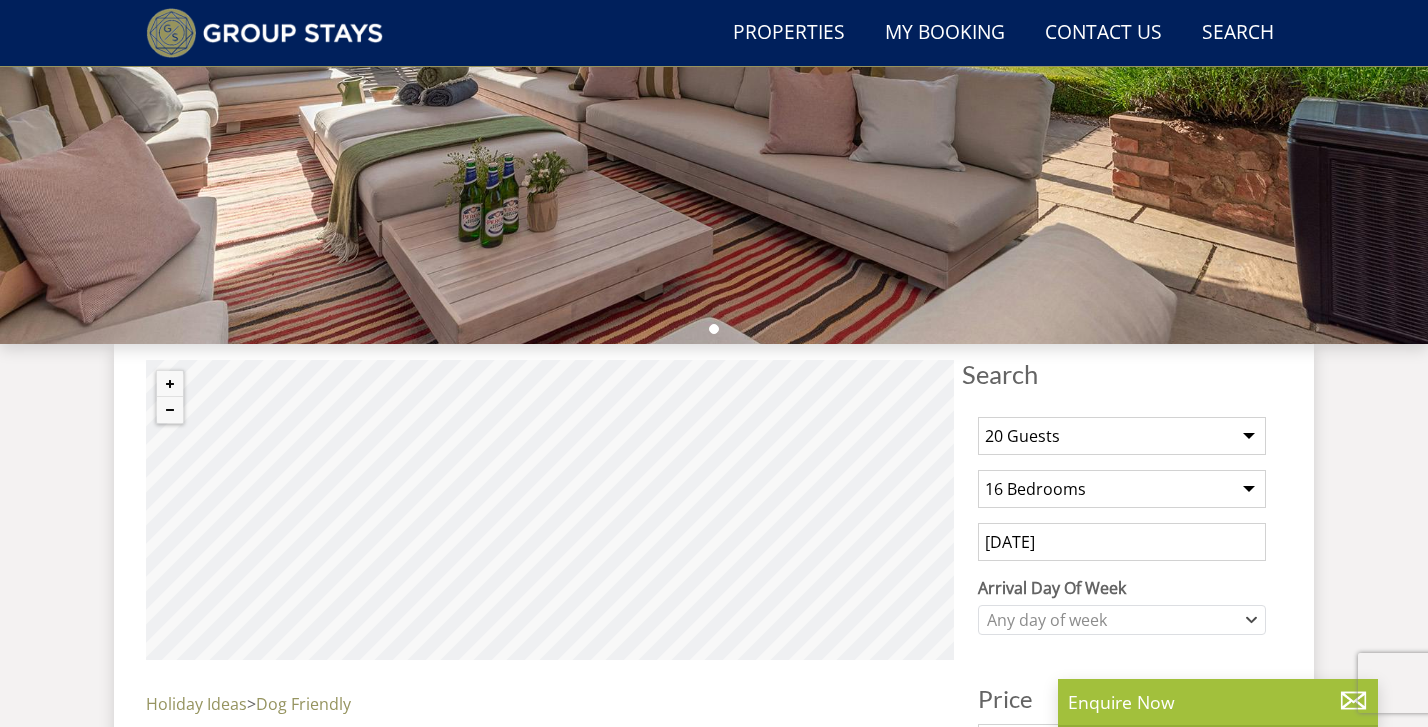 scroll, scrollTop: 468, scrollLeft: 0, axis: vertical 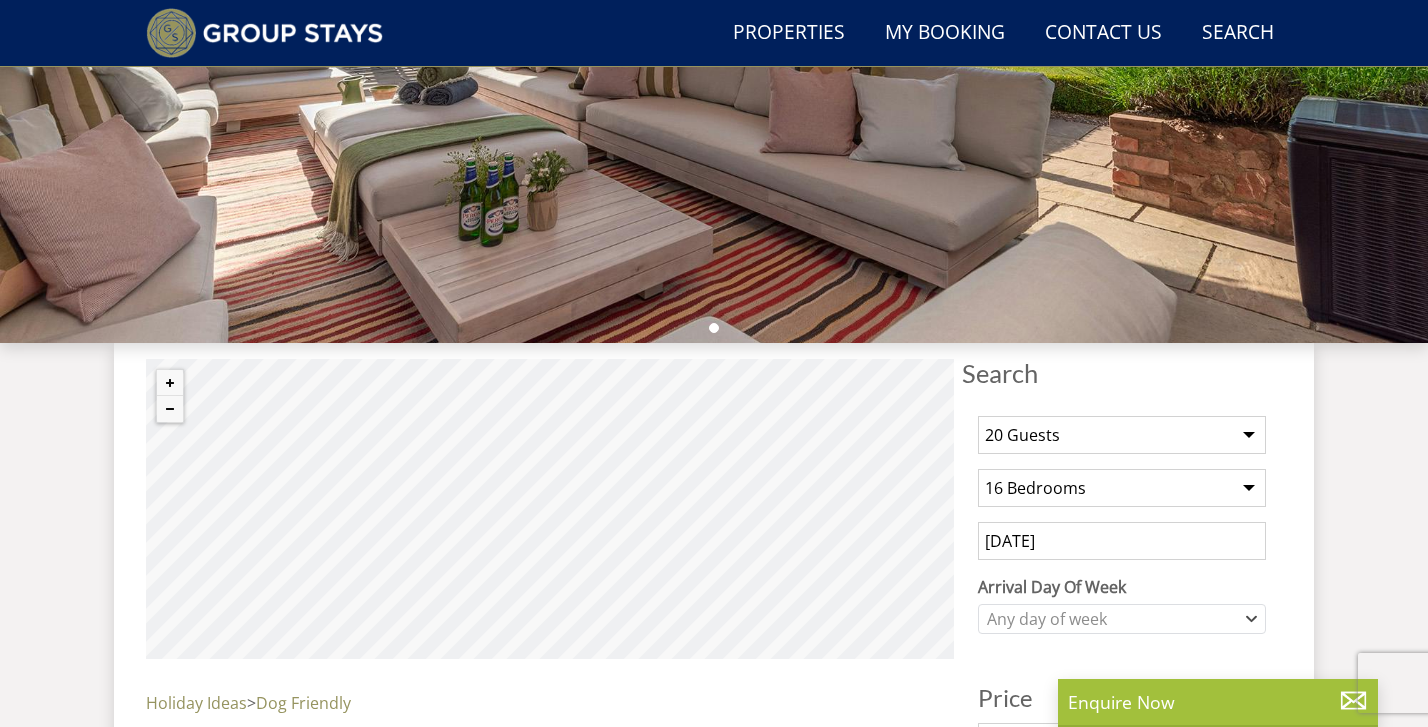 click on "Any number of bedrooms
4 Bedrooms
5 Bedrooms
6 Bedrooms
7 Bedrooms
8 Bedrooms
9 Bedrooms
10 Bedrooms
11 Bedrooms
12 Bedrooms
13 Bedrooms
14 Bedrooms
15 Bedrooms
16 Bedrooms" at bounding box center [1122, 488] 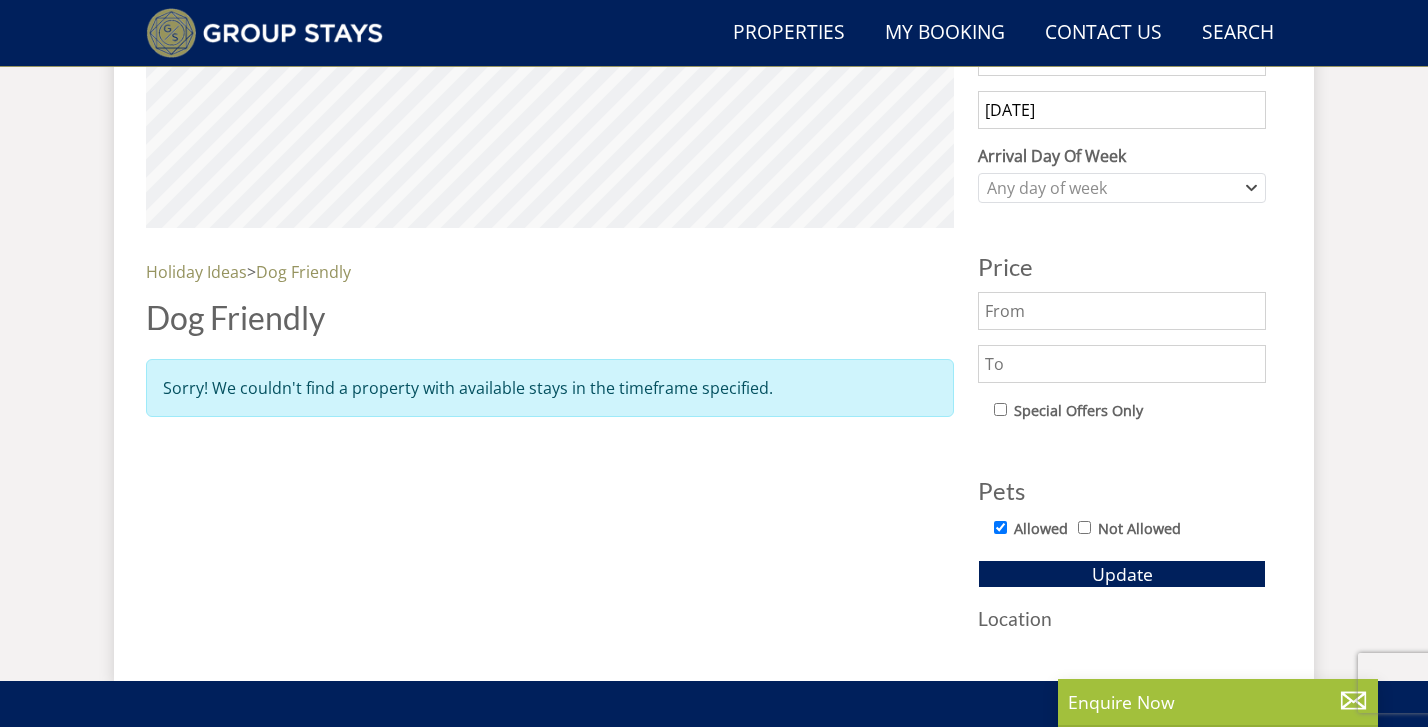 scroll, scrollTop: 914, scrollLeft: 0, axis: vertical 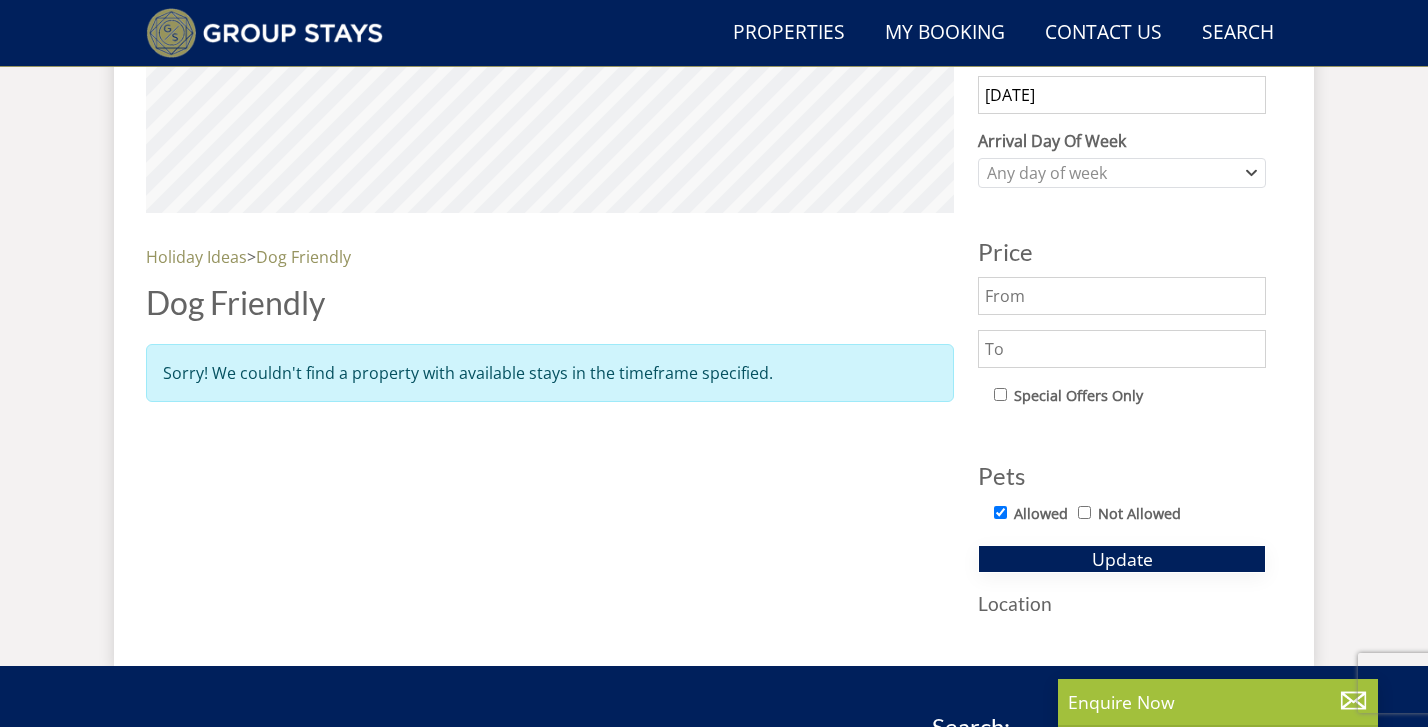 click on "Update" at bounding box center (1122, 559) 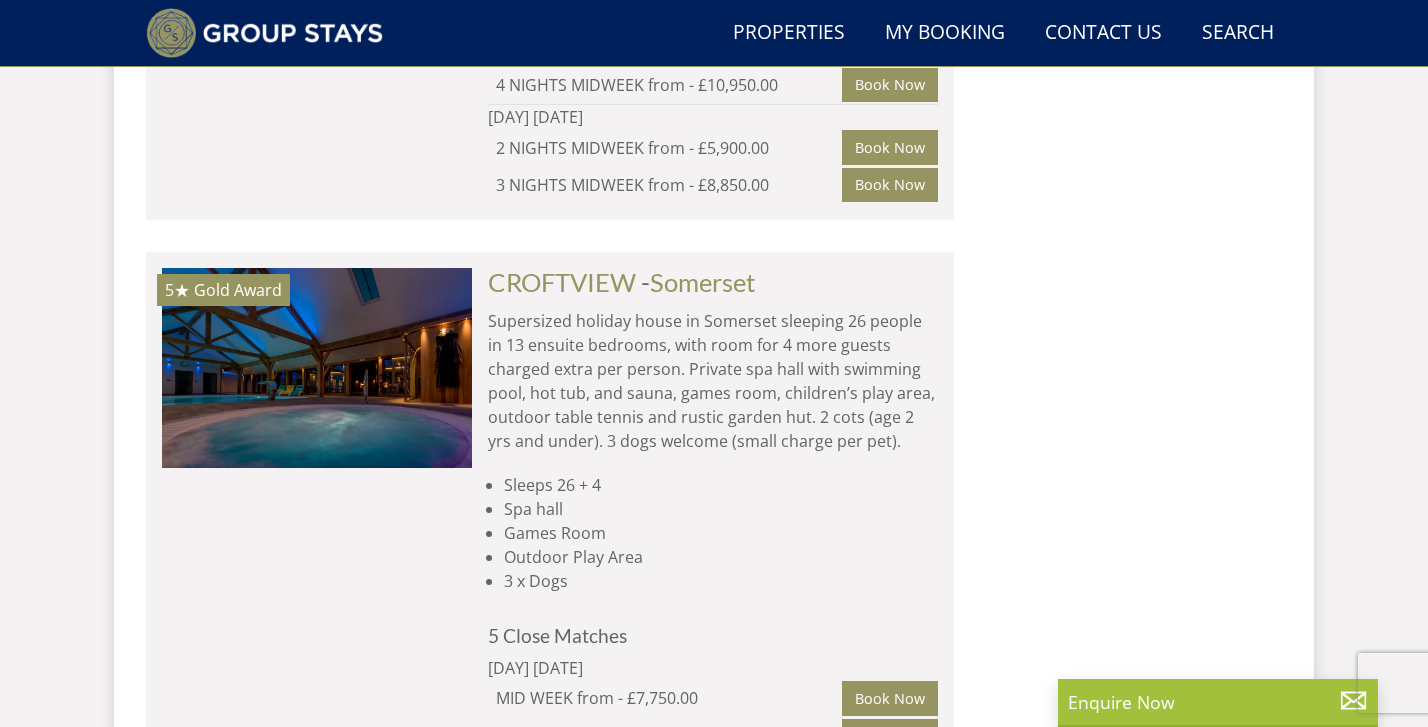 scroll, scrollTop: 1832, scrollLeft: 0, axis: vertical 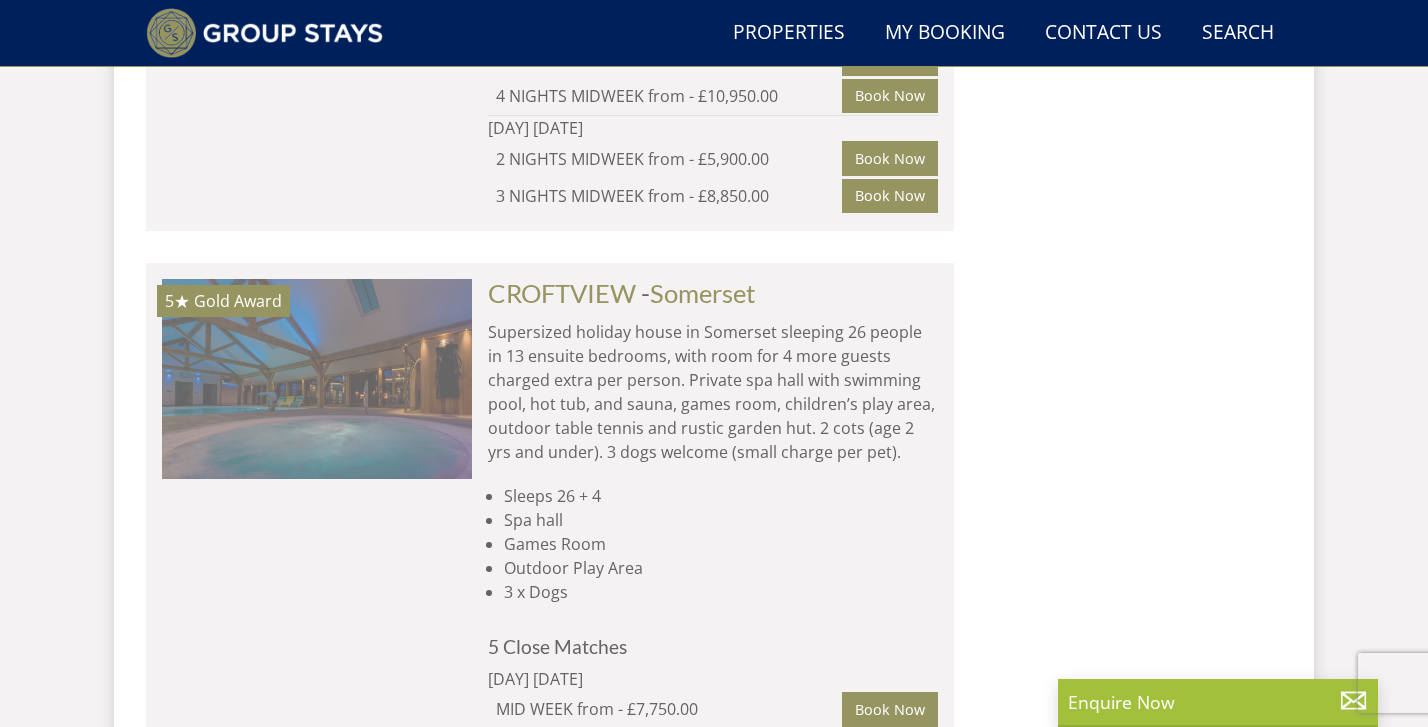 click at bounding box center [317, 379] 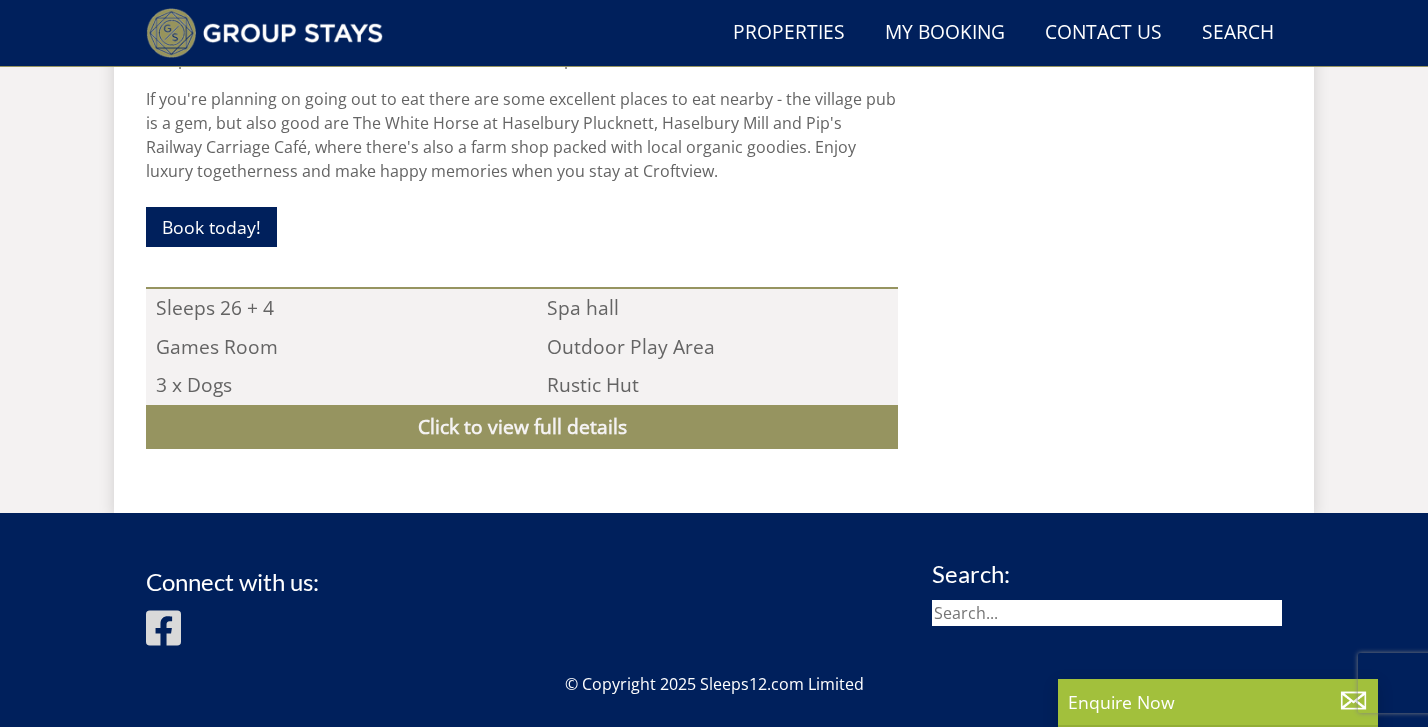 scroll, scrollTop: 1824, scrollLeft: 0, axis: vertical 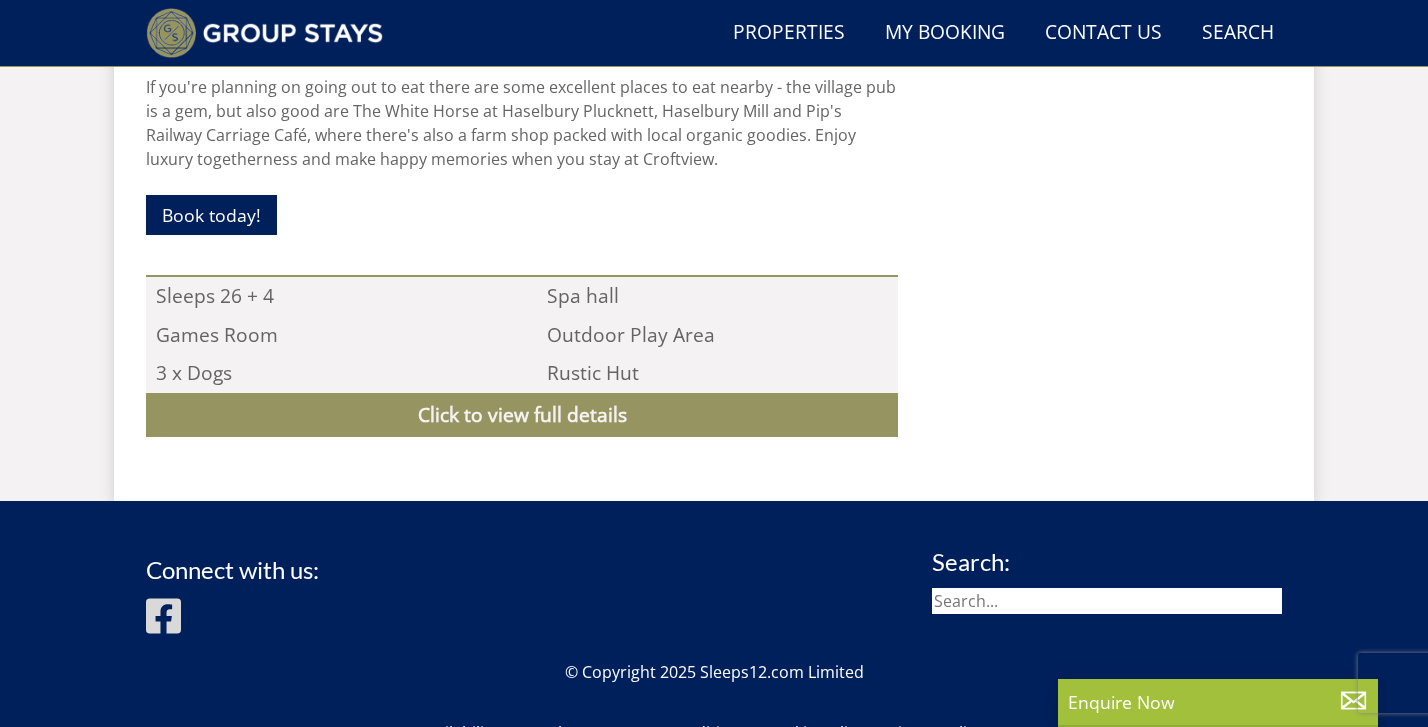 click on "Croftview offers luxury self-catering holiday accommodation for 26 people in 13 ensuite bedrooms, with room for 4 more at an extra charge per person. The house stands high on a hill on a private estate, overlooking miles and miles of beautiful Somerset countryside. Inside is spacious, light and airy, there's a games room, and an attached spa hall with an indoor pool, hot tub and sauna for exclusive use. Outside is a big patio leading on to lawns with a children's play area; across the garden there's a quirky rustic hut built into the hillside, with a firepit and room for 30, beyond the garden there's an orchard where chickens live. With something for all ages, this is a fantastic house to rent for large group holidays, refined hen weekends and family celebrations in the West Country.
Book today!
TV" at bounding box center [522, -211] 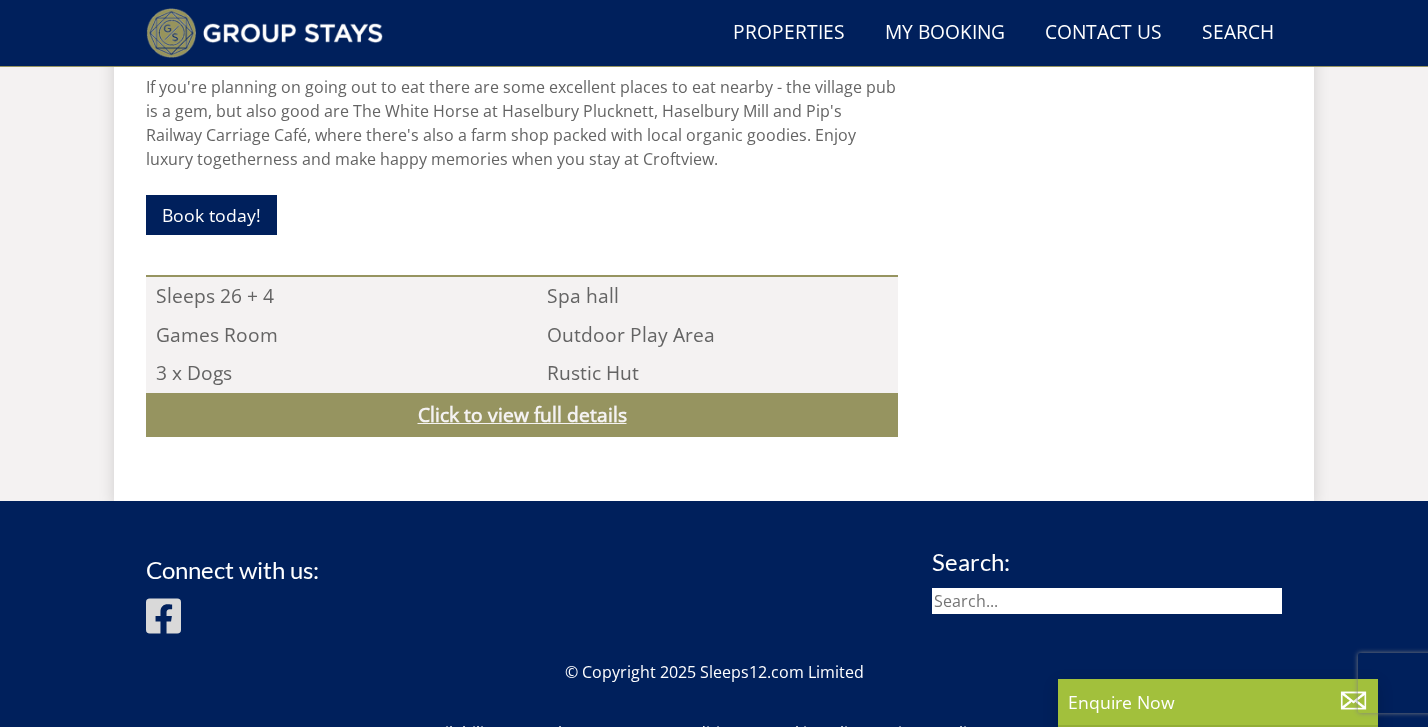click on "Click to view full details" at bounding box center [522, 415] 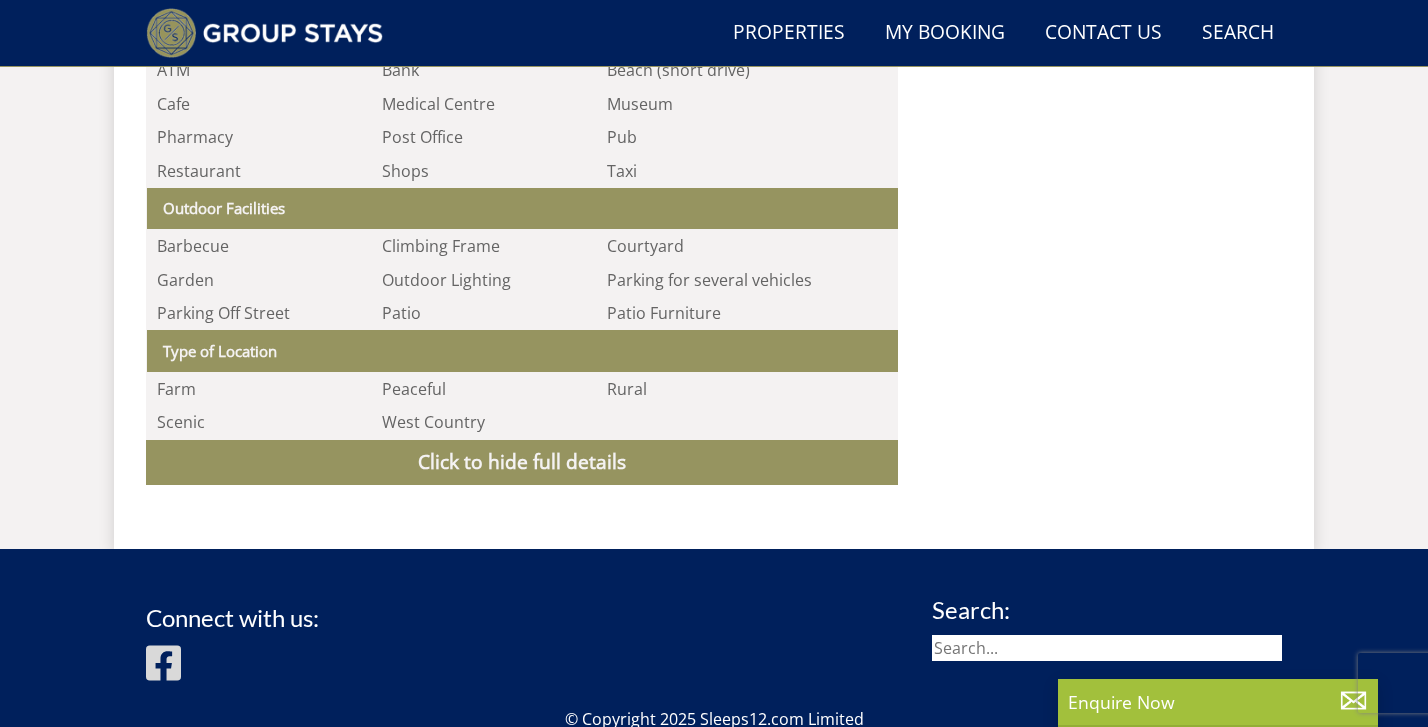 scroll, scrollTop: 3905, scrollLeft: 0, axis: vertical 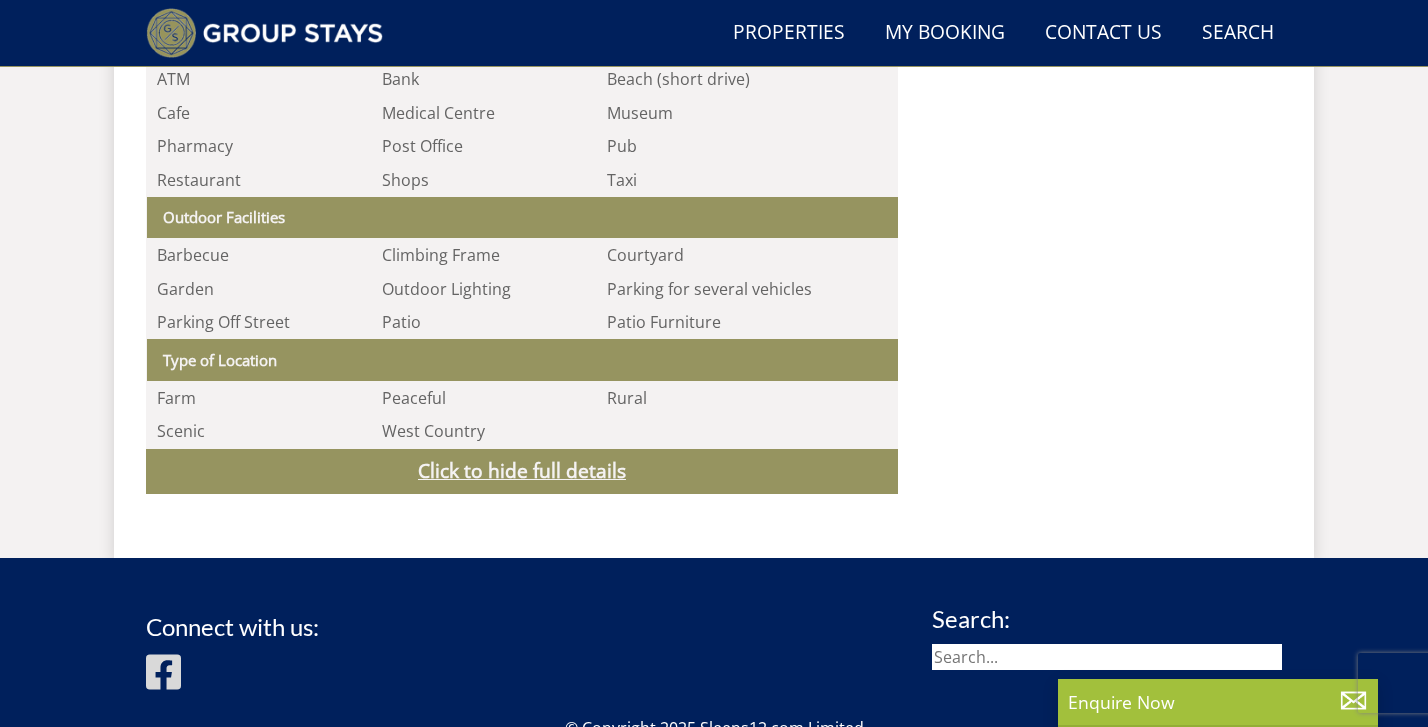 click on "Click to hide full details" at bounding box center (522, 471) 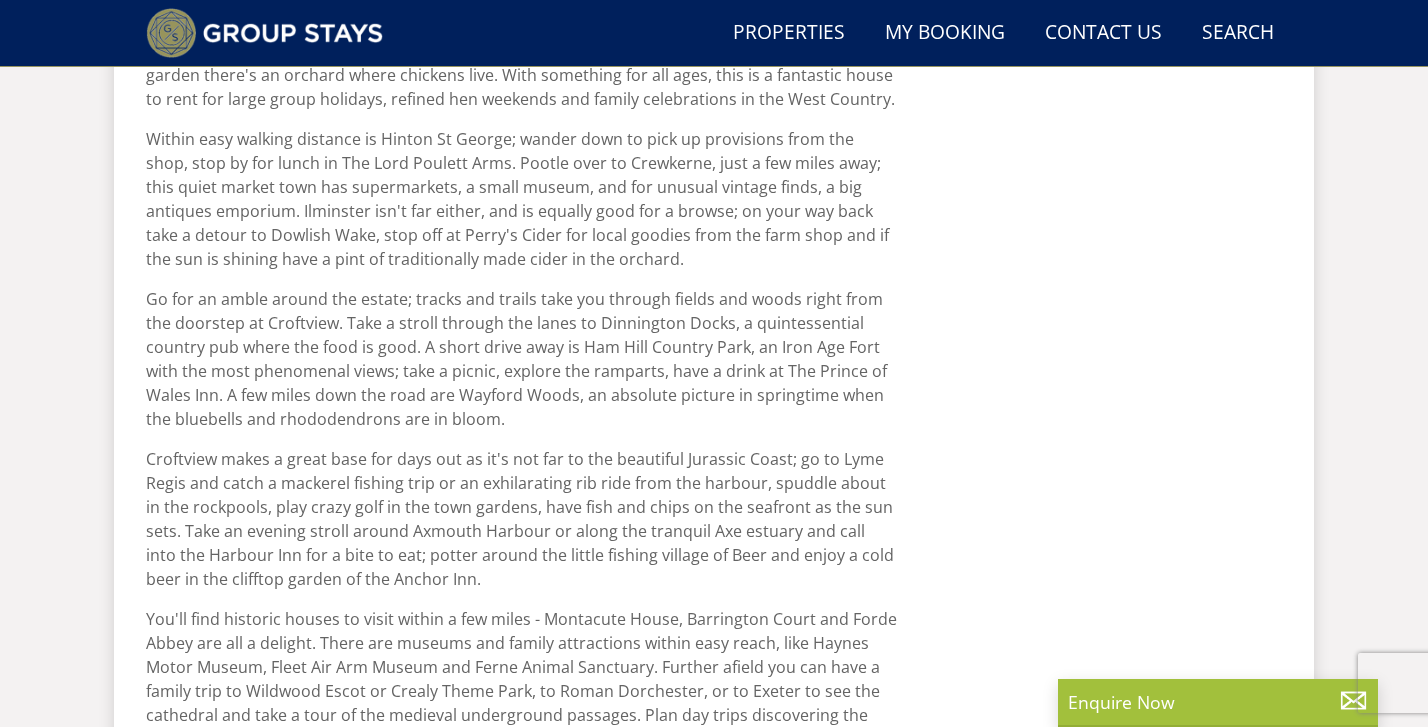 scroll, scrollTop: 0, scrollLeft: 0, axis: both 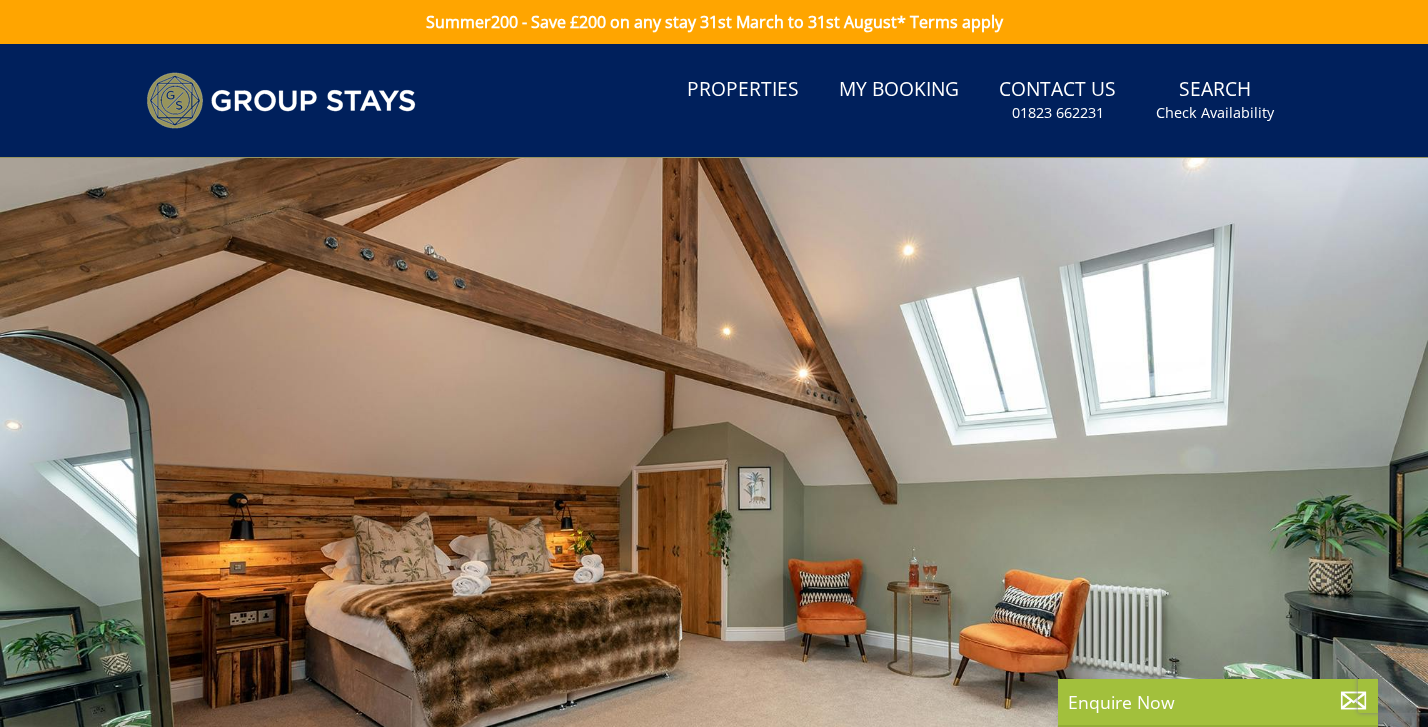 select on "20" 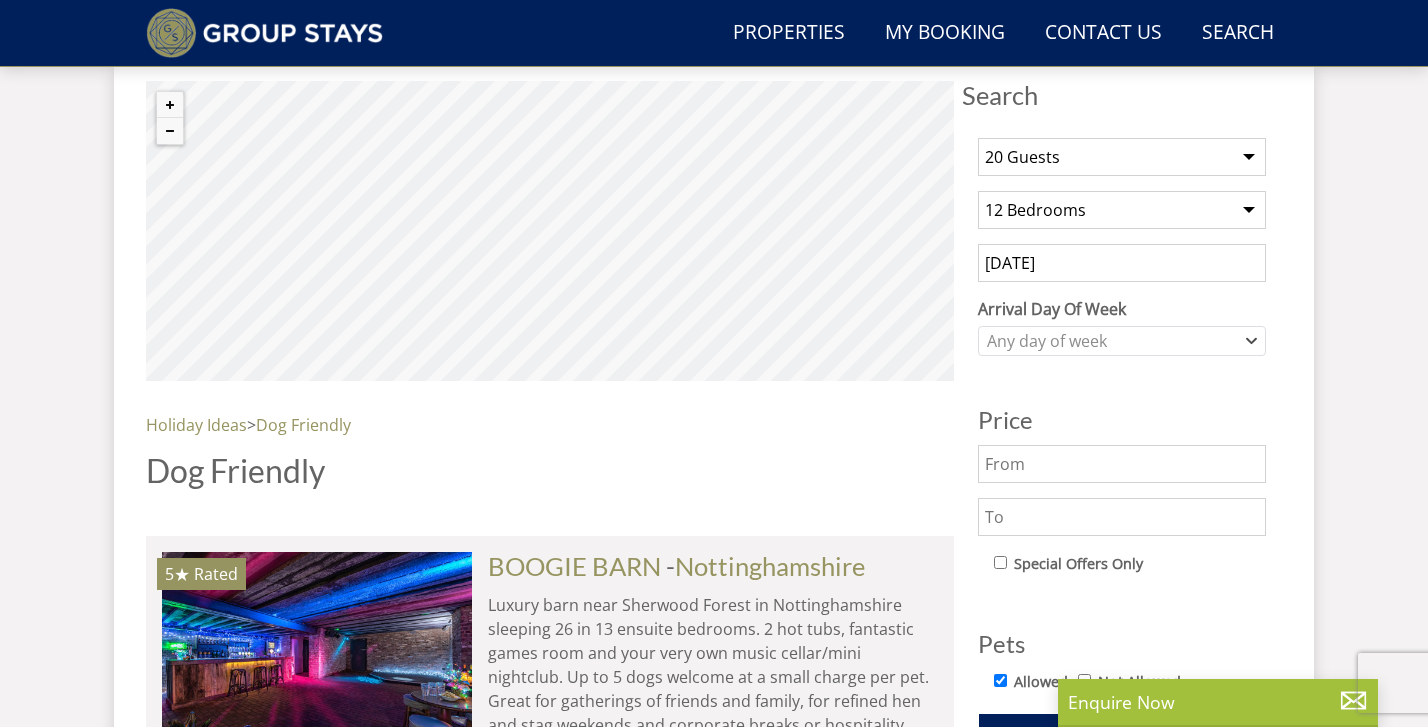 scroll, scrollTop: 774, scrollLeft: 0, axis: vertical 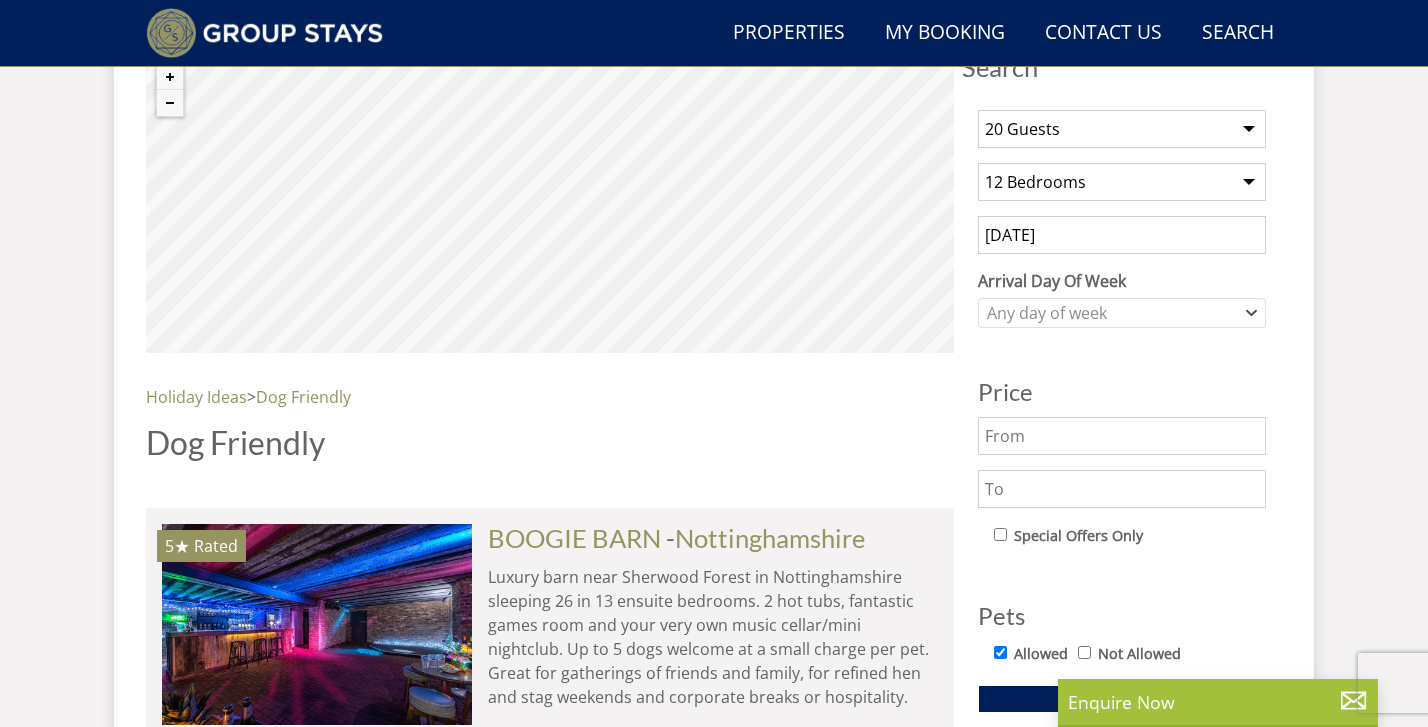 click on "1 Guest
2 Guests
3 Guests
4 Guests
5 Guests
6 Guests
7 Guests
8 Guests
9 Guests
10 Guests
11 Guests
12 Guests
13 Guests
14 Guests
15 Guests
16 Guests
17 Guests
18 Guests
19 Guests
20 Guests
21 Guests
22 Guests
23 Guests
24 Guests
25 Guests
26 Guests
27 Guests
28 Guests
29 Guests
30 Guests
31 Guests
32 Guests" at bounding box center [1122, 129] 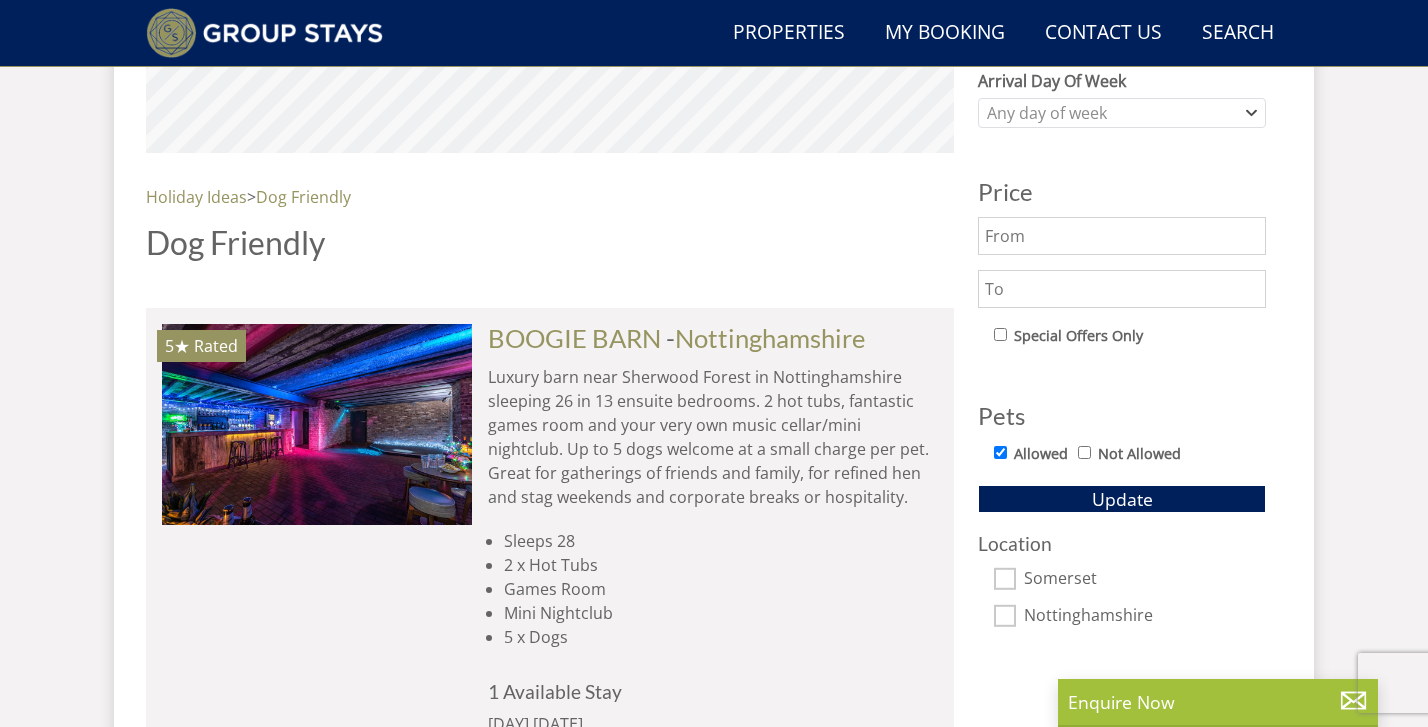 scroll, scrollTop: 989, scrollLeft: 0, axis: vertical 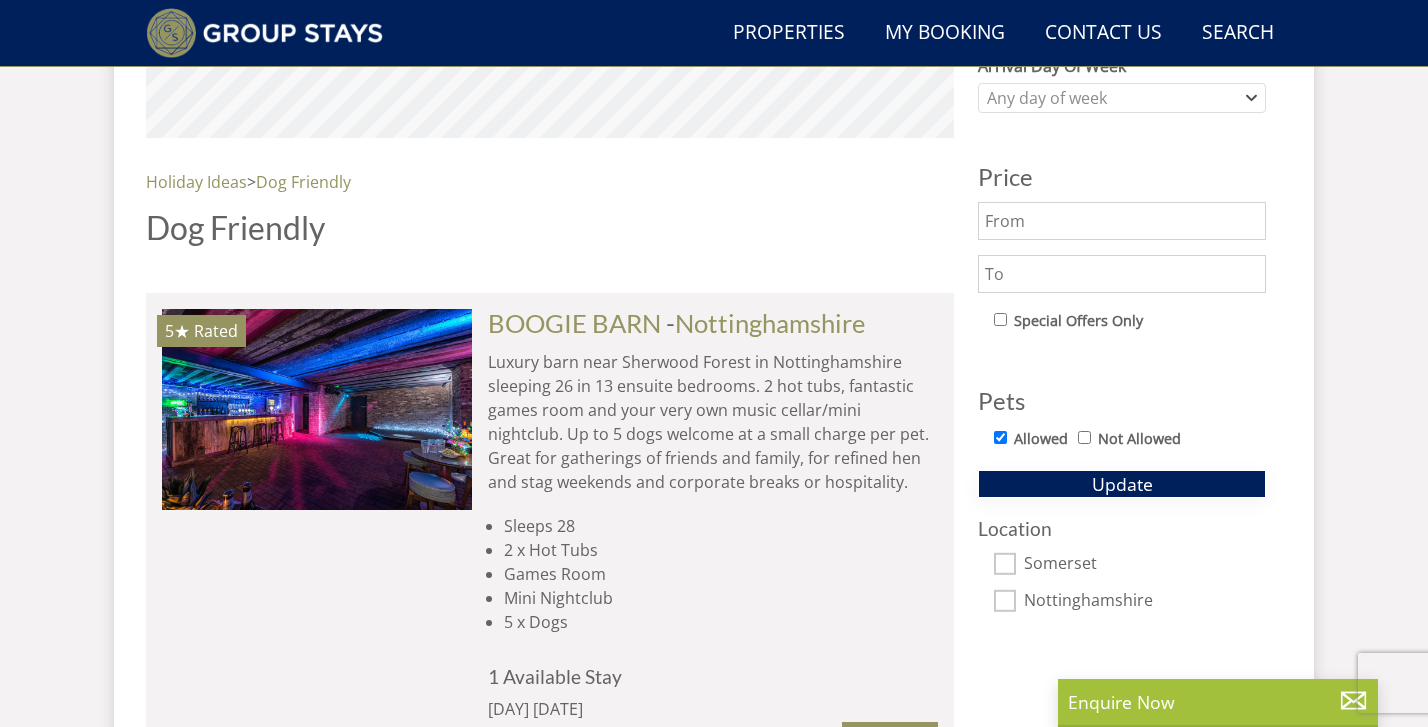 click on "Update" at bounding box center [1122, 484] 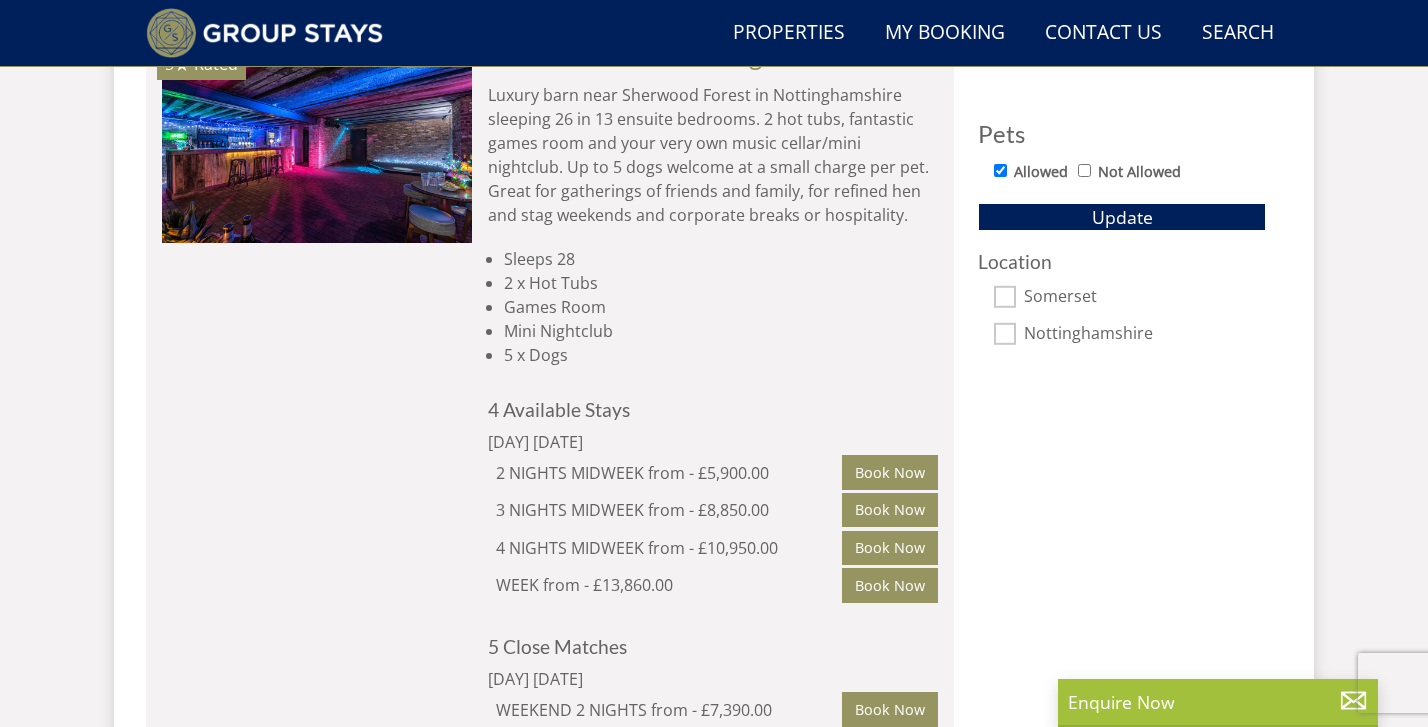 scroll, scrollTop: 1252, scrollLeft: 0, axis: vertical 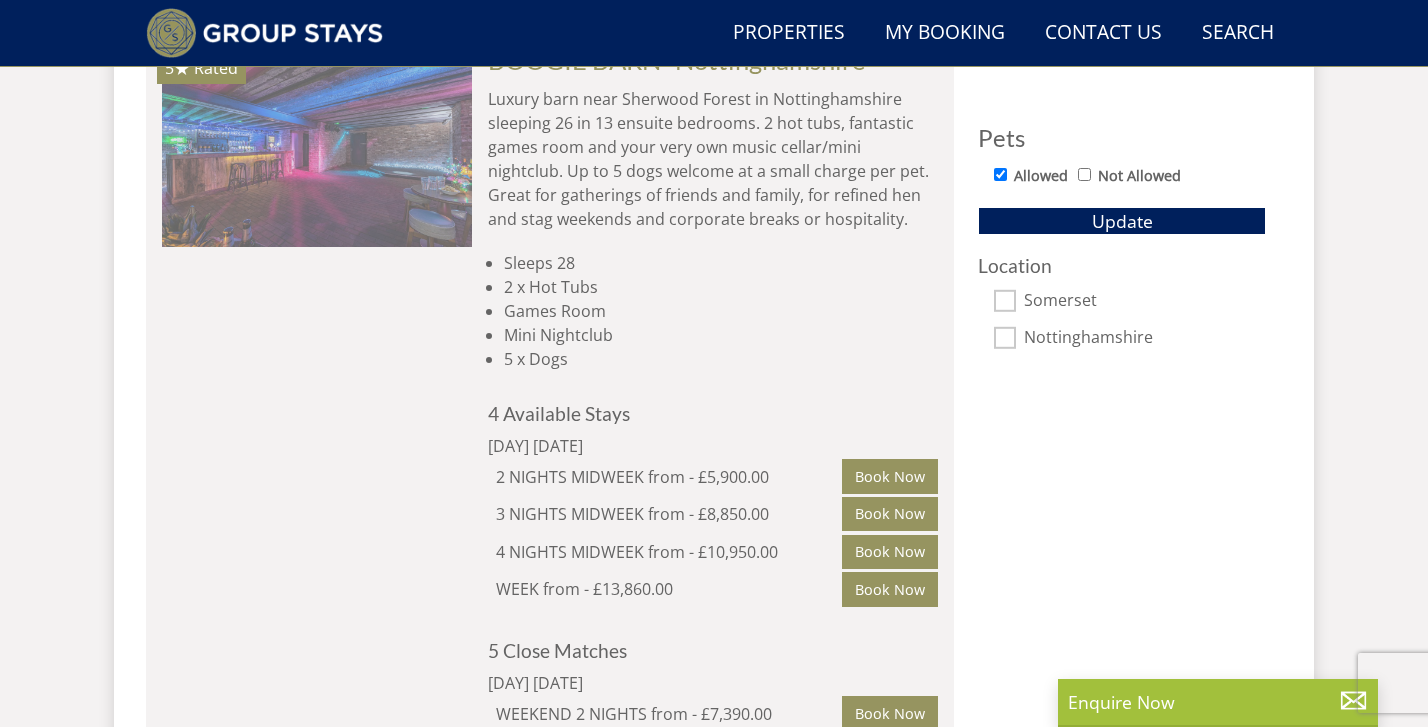 click at bounding box center [317, 146] 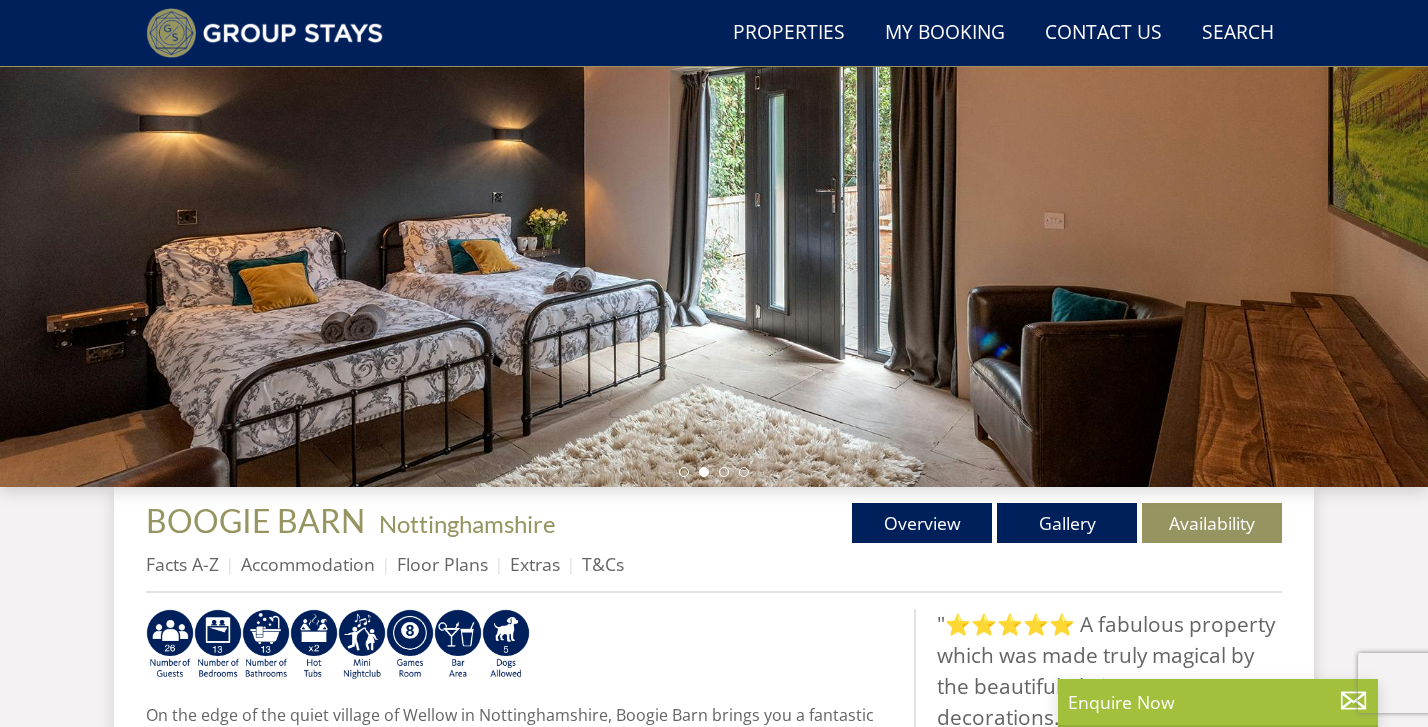 scroll, scrollTop: 351, scrollLeft: 0, axis: vertical 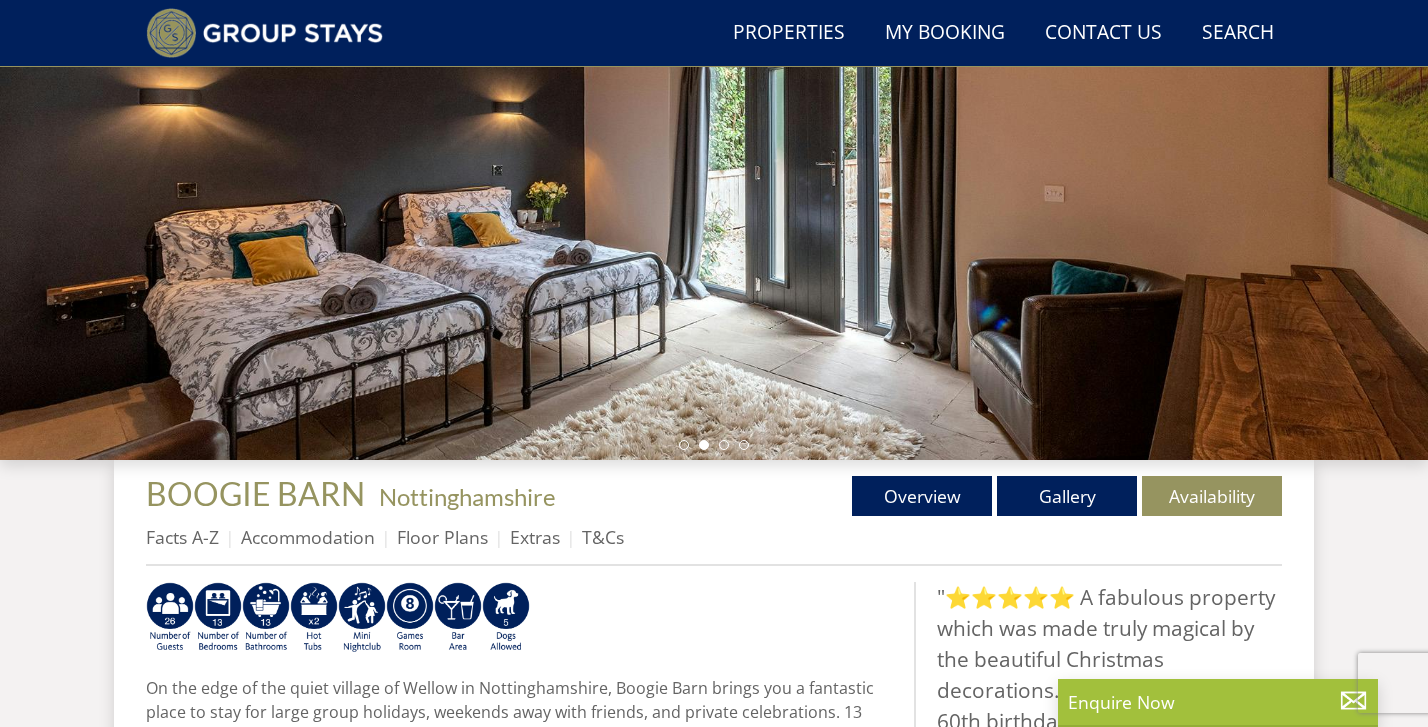 click at bounding box center [714, 110] 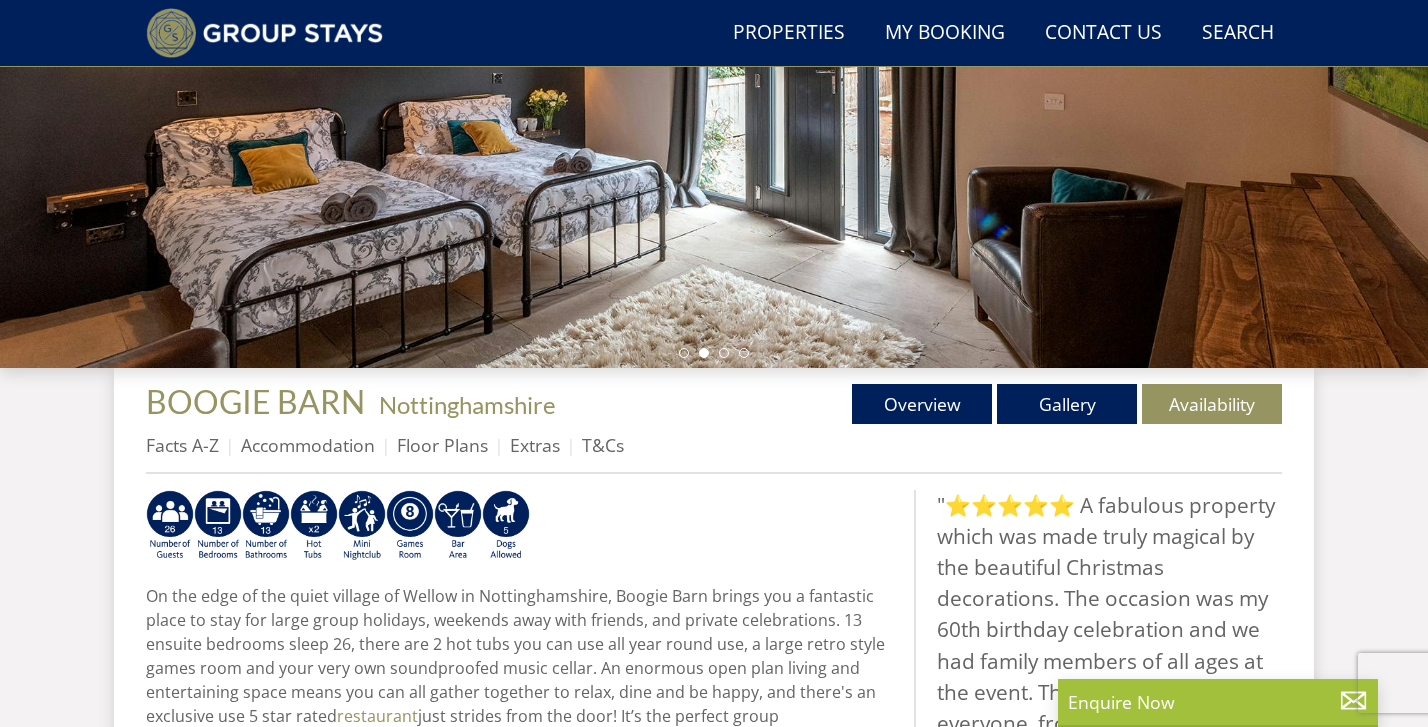 scroll, scrollTop: 487, scrollLeft: 0, axis: vertical 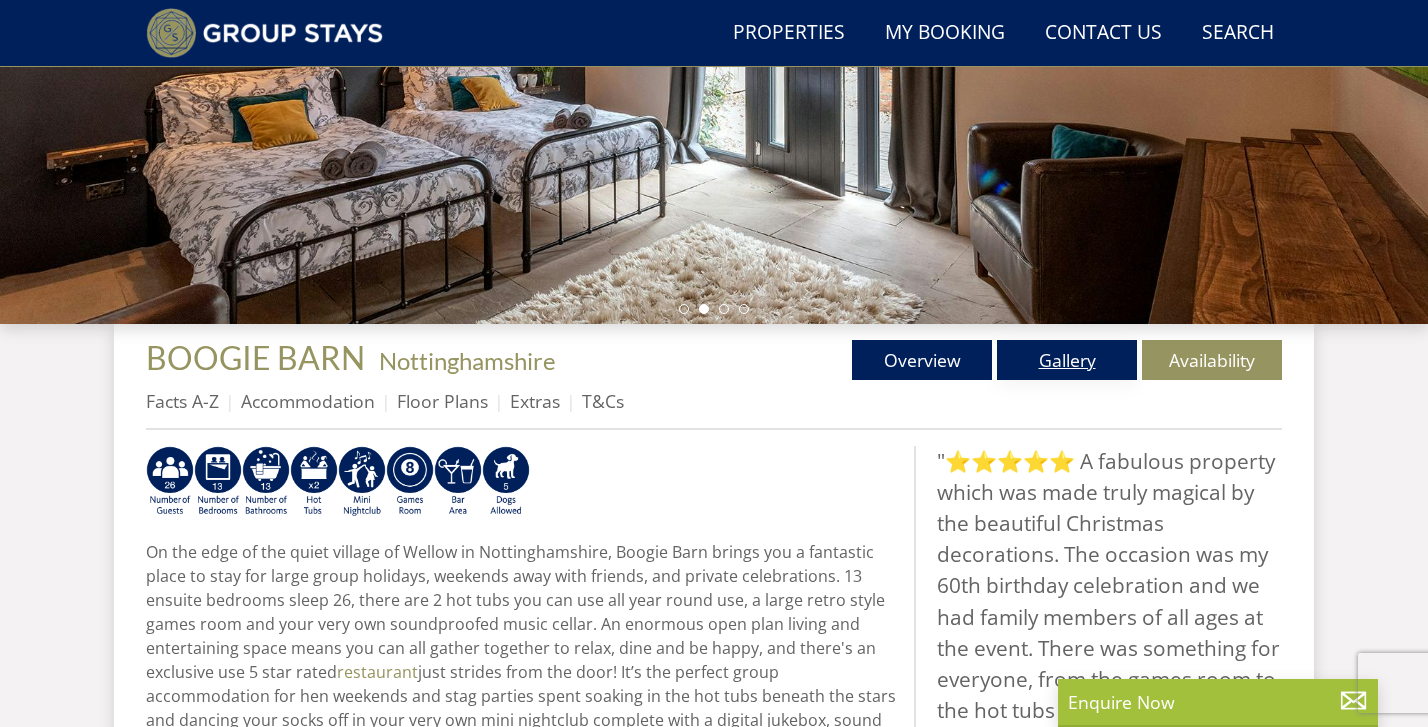 click on "Gallery" at bounding box center (1067, 360) 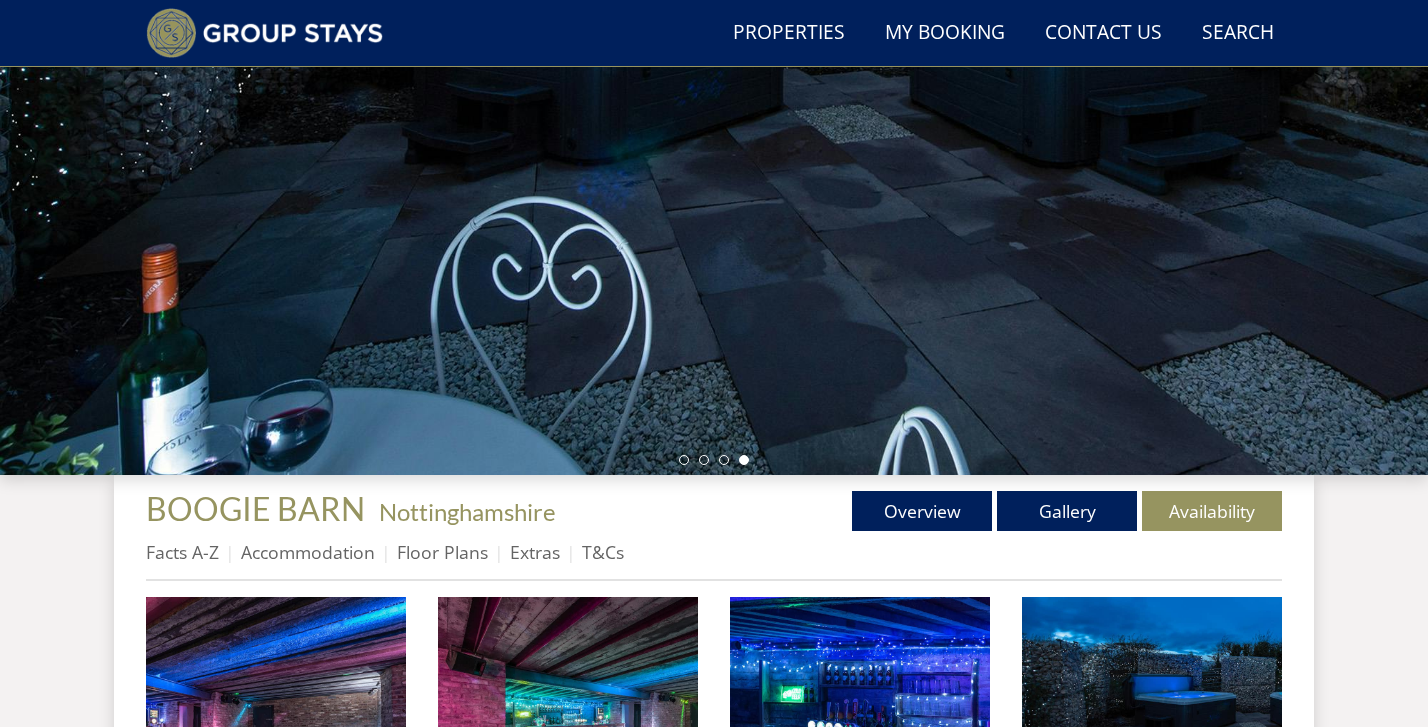 scroll, scrollTop: 0, scrollLeft: 0, axis: both 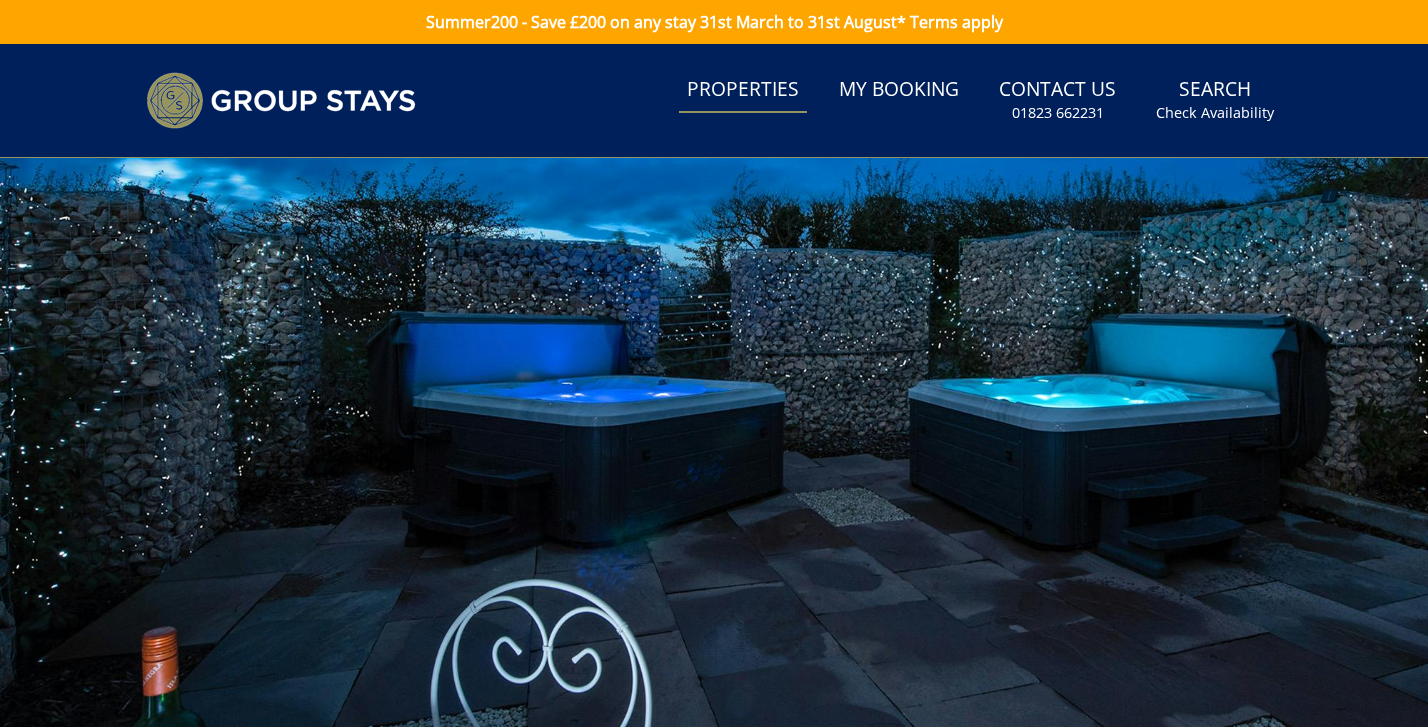 click on "Properties" at bounding box center [743, 90] 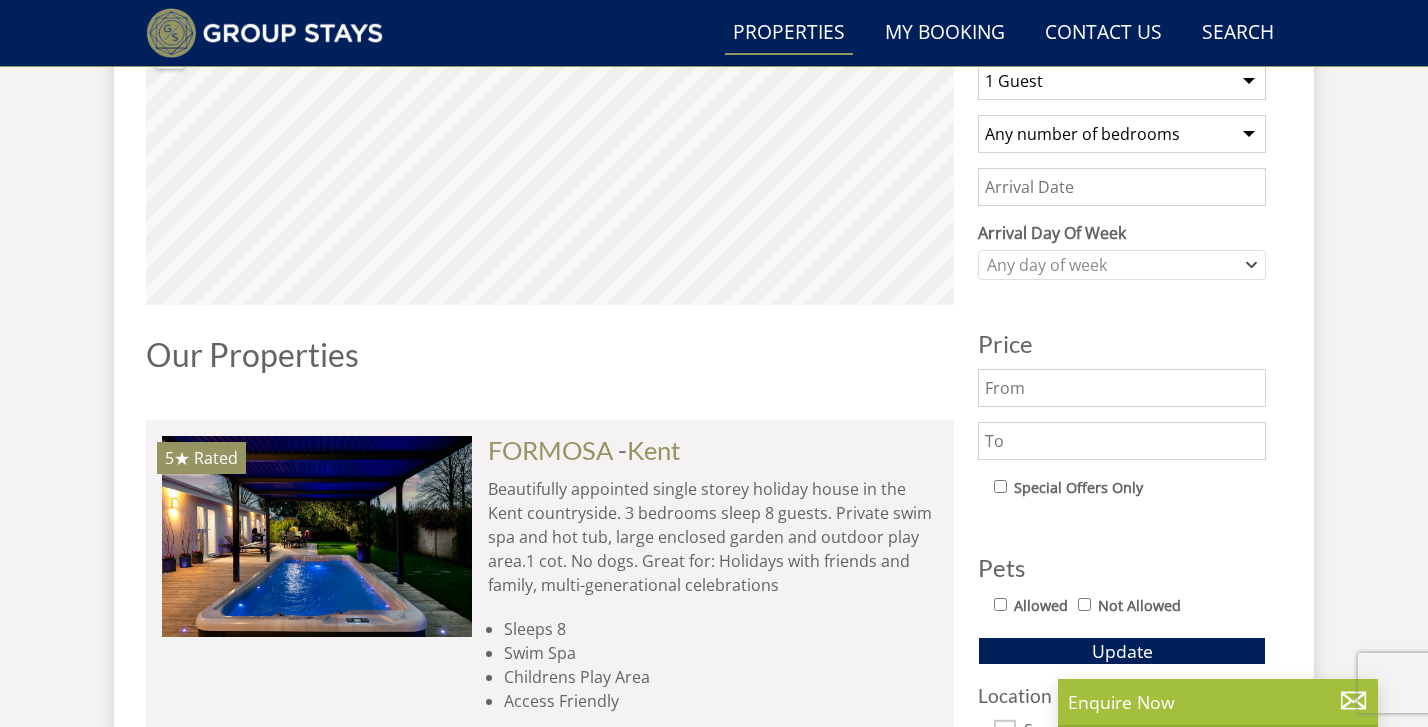 scroll, scrollTop: 823, scrollLeft: 0, axis: vertical 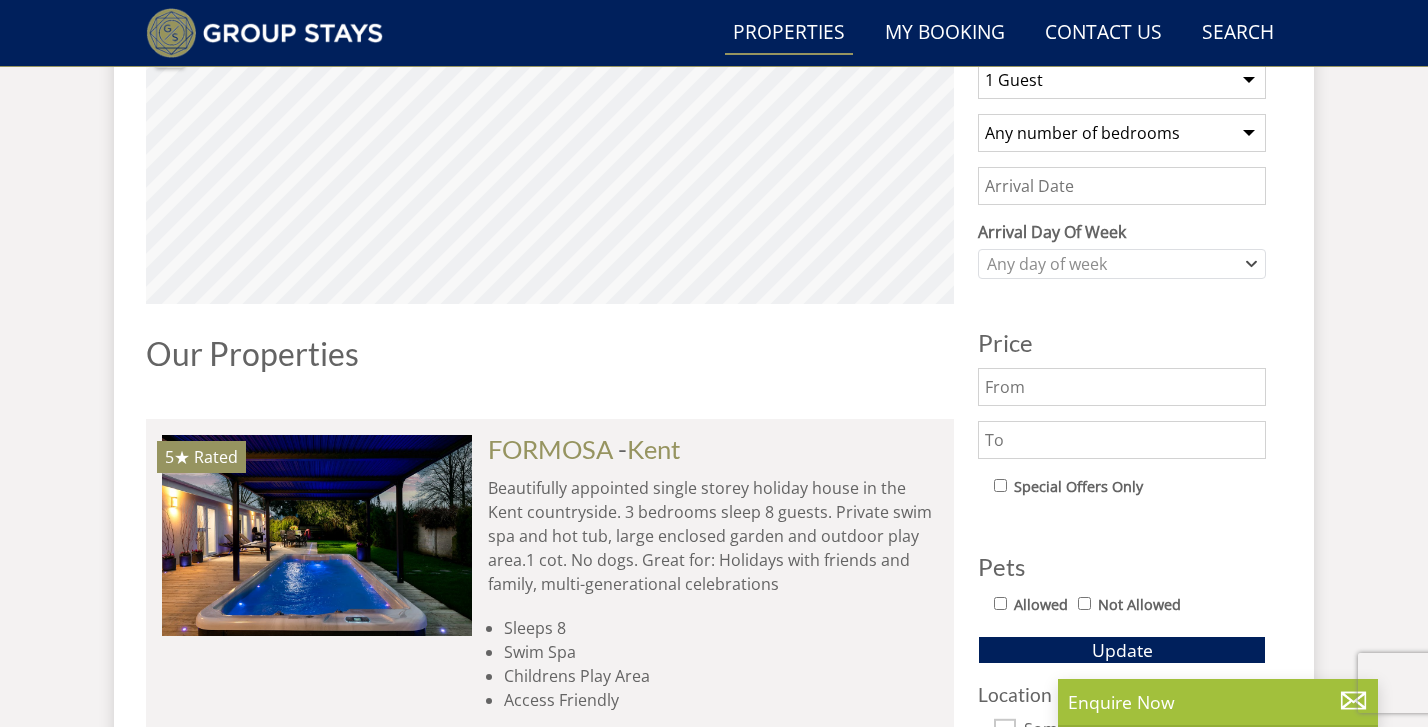 click on "Any number of bedrooms
4 Bedrooms
5 Bedrooms
6 Bedrooms
7 Bedrooms
8 Bedrooms
9 Bedrooms
10 Bedrooms
11 Bedrooms
12 Bedrooms
13 Bedrooms
14 Bedrooms
15 Bedrooms
16 Bedrooms" at bounding box center [1122, 133] 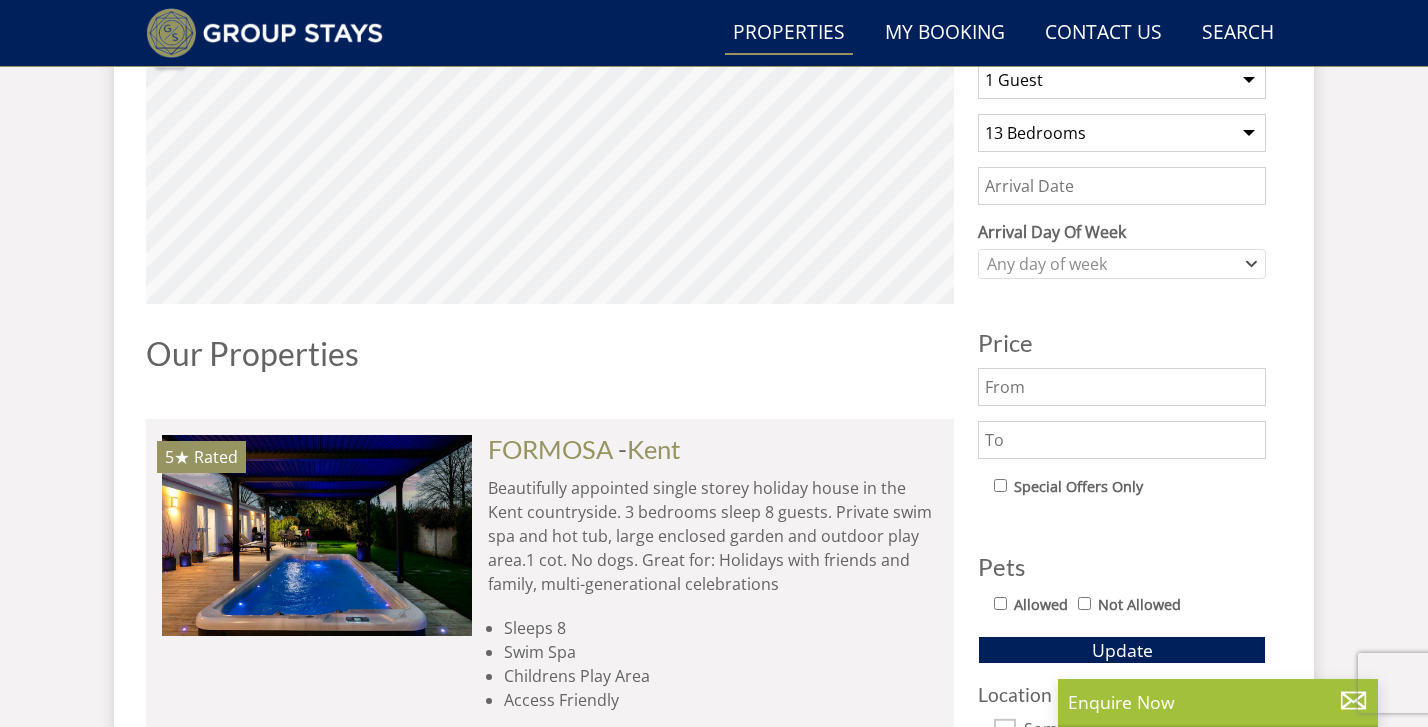 click on "Allowed" at bounding box center (1041, 605) 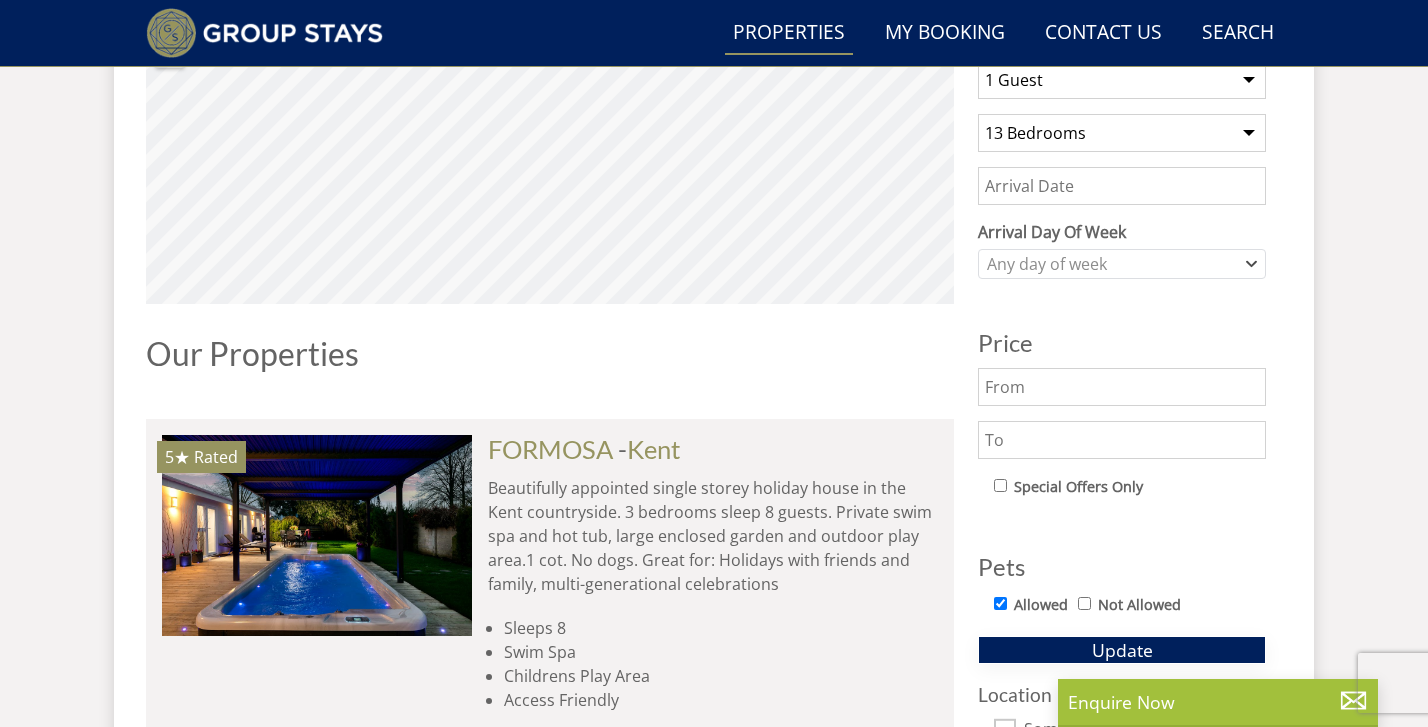 click on "Update" at bounding box center (1122, 650) 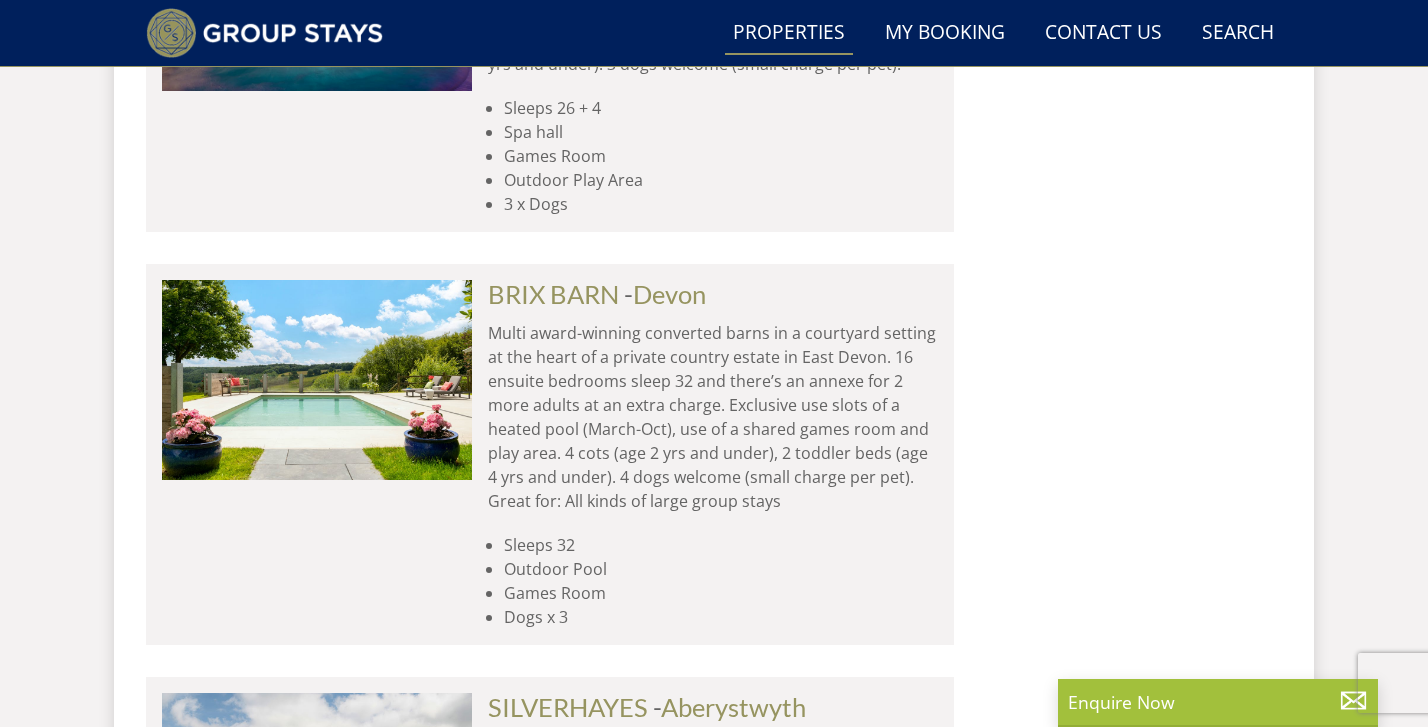 scroll, scrollTop: 2585, scrollLeft: 0, axis: vertical 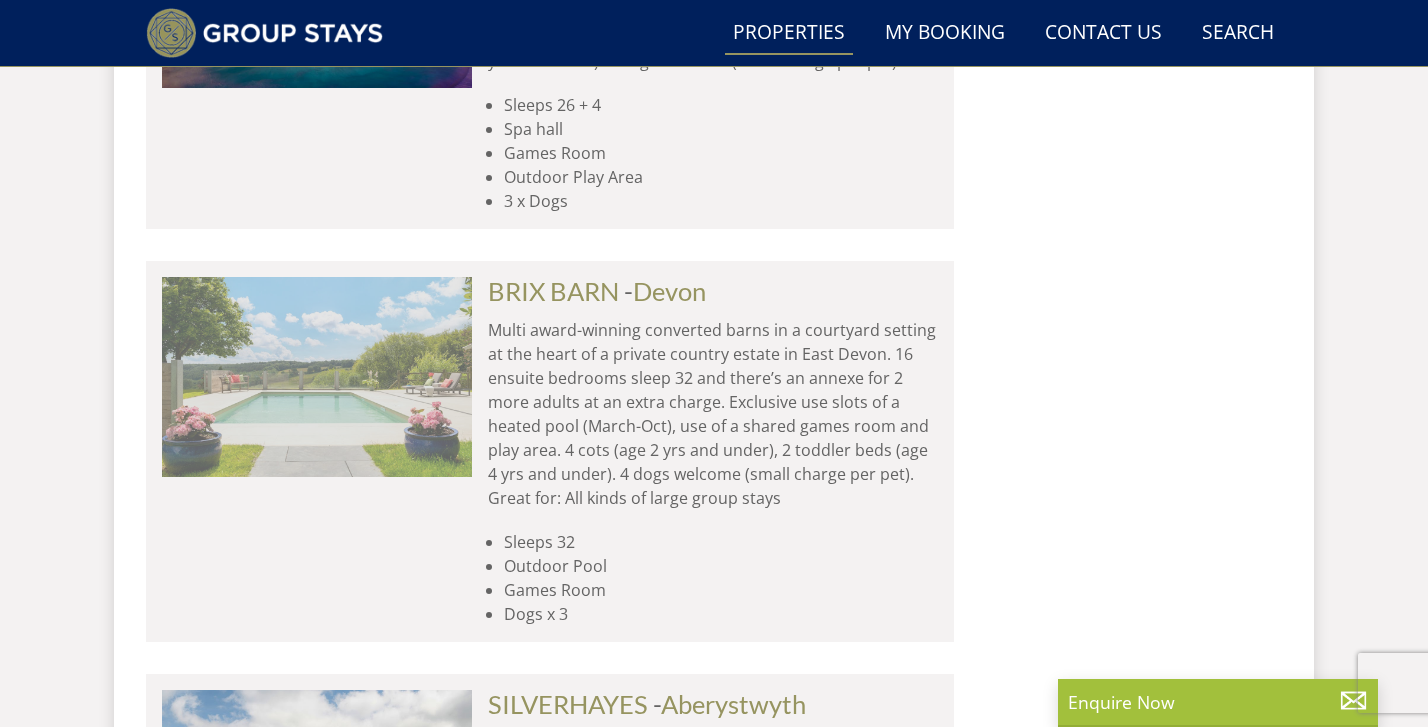 click at bounding box center [317, 377] 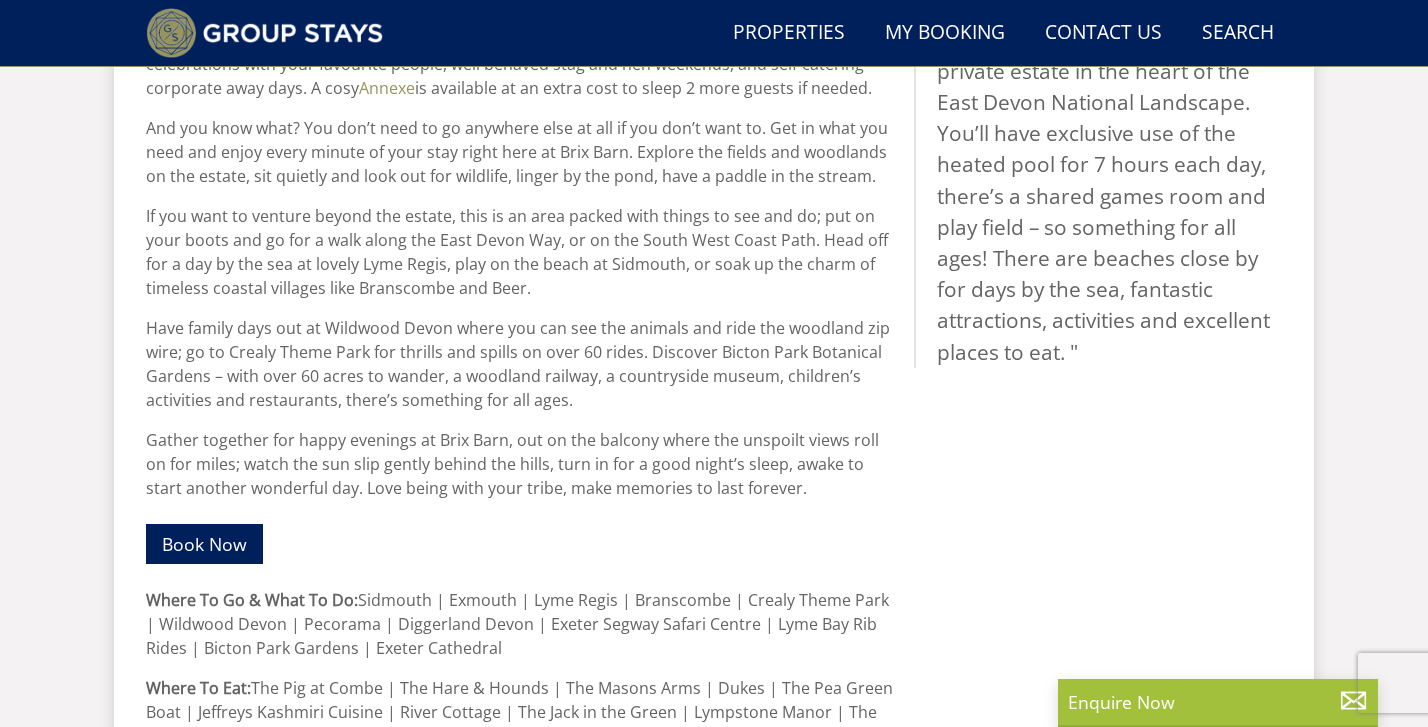 scroll, scrollTop: 1115, scrollLeft: 0, axis: vertical 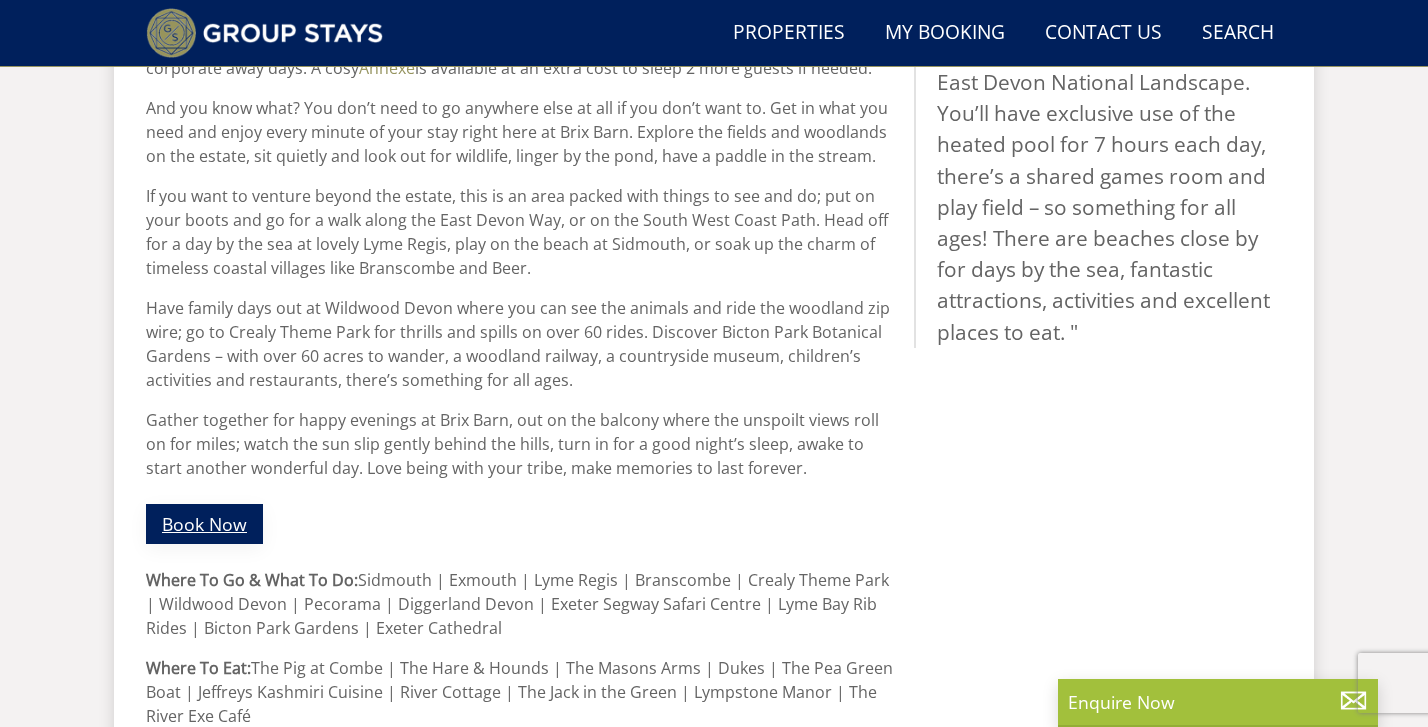click on "Book Now" at bounding box center (204, 523) 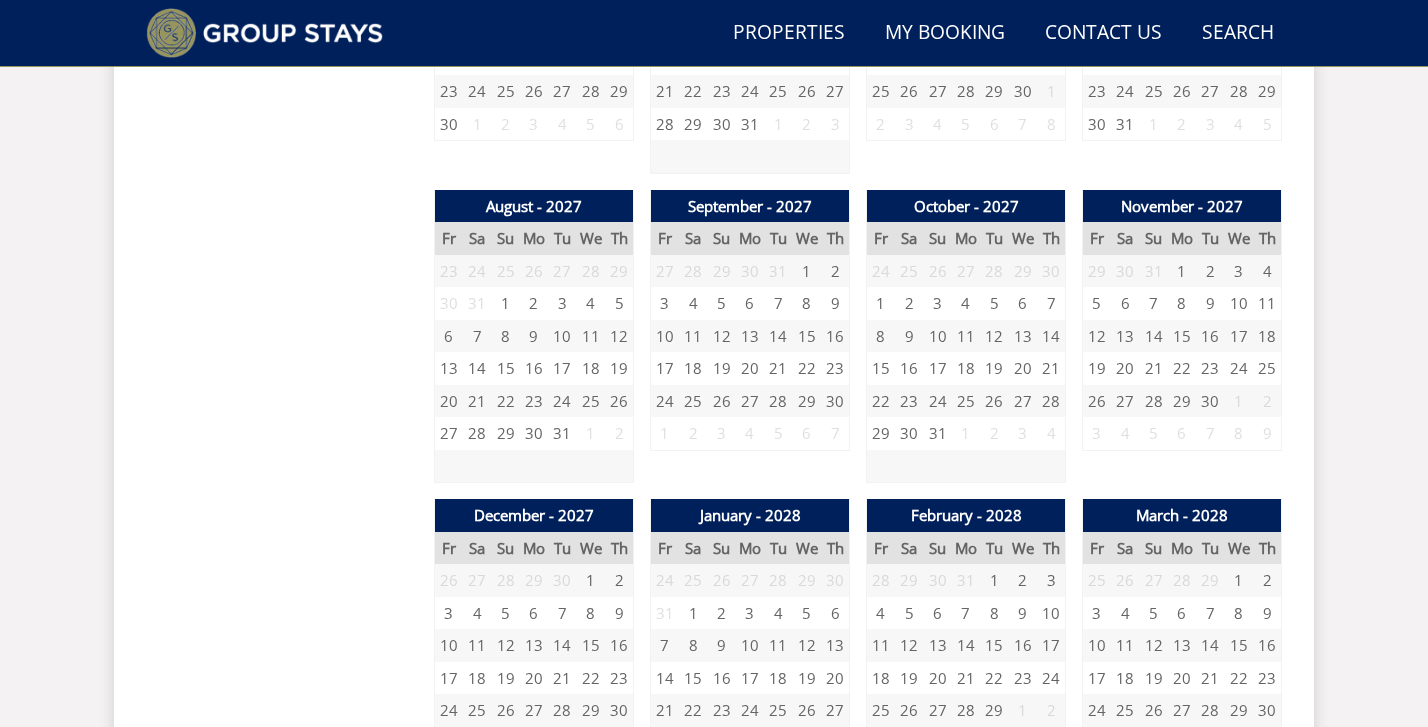 scroll, scrollTop: 2589, scrollLeft: 0, axis: vertical 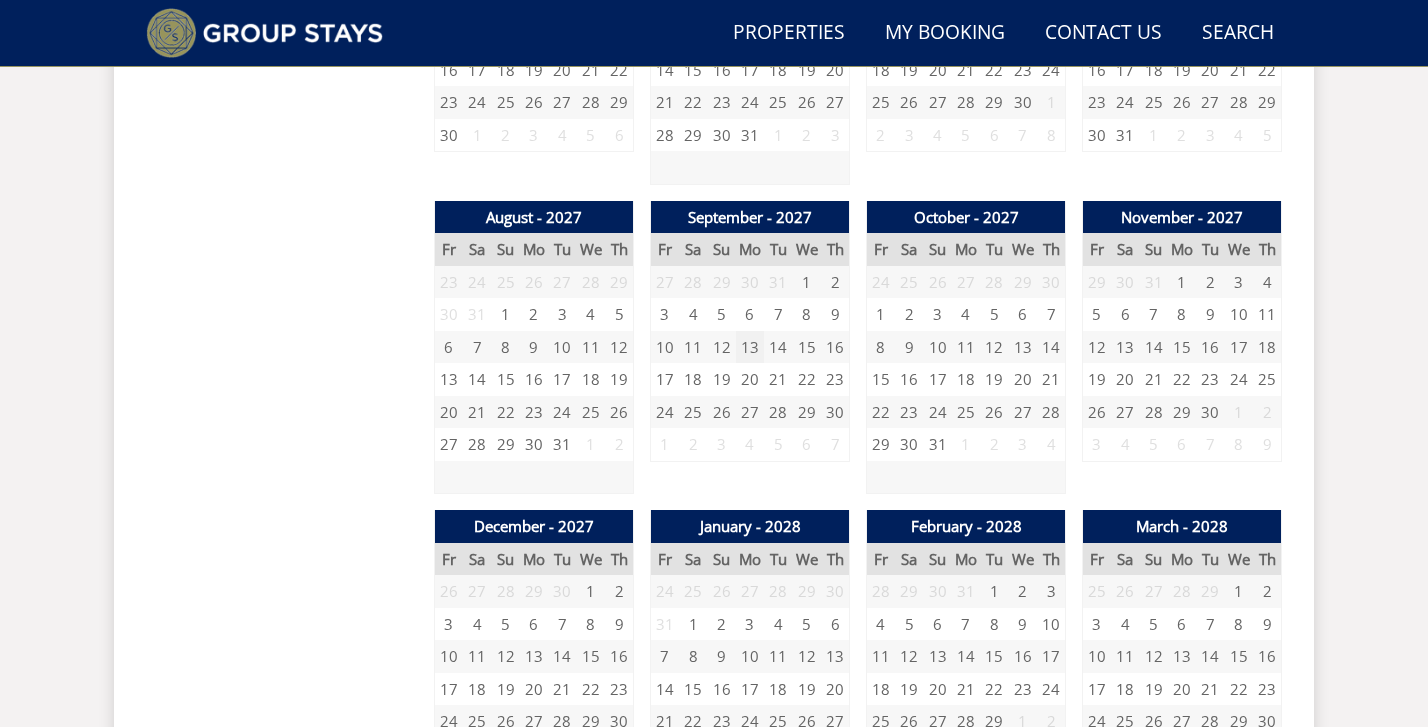 click on "13" at bounding box center (750, 347) 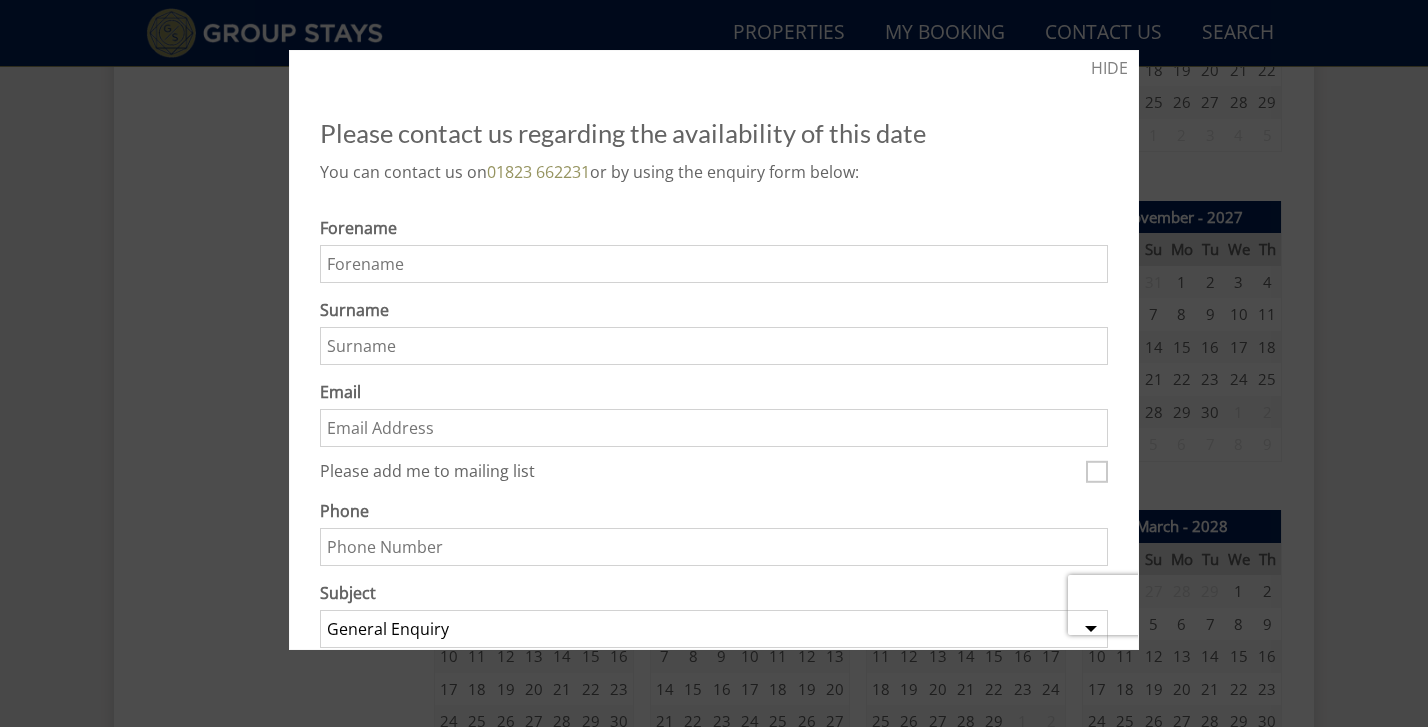 click on "Surname" at bounding box center [714, 346] 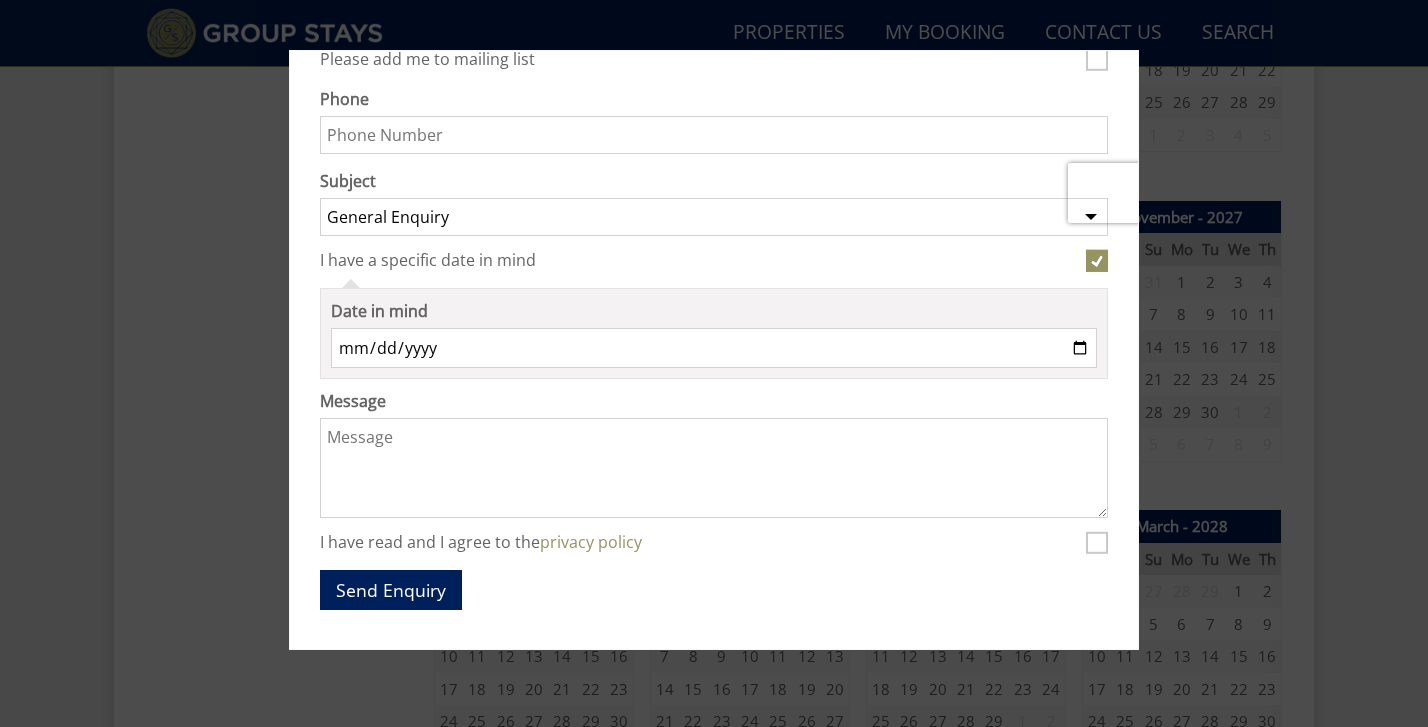 scroll, scrollTop: 0, scrollLeft: 0, axis: both 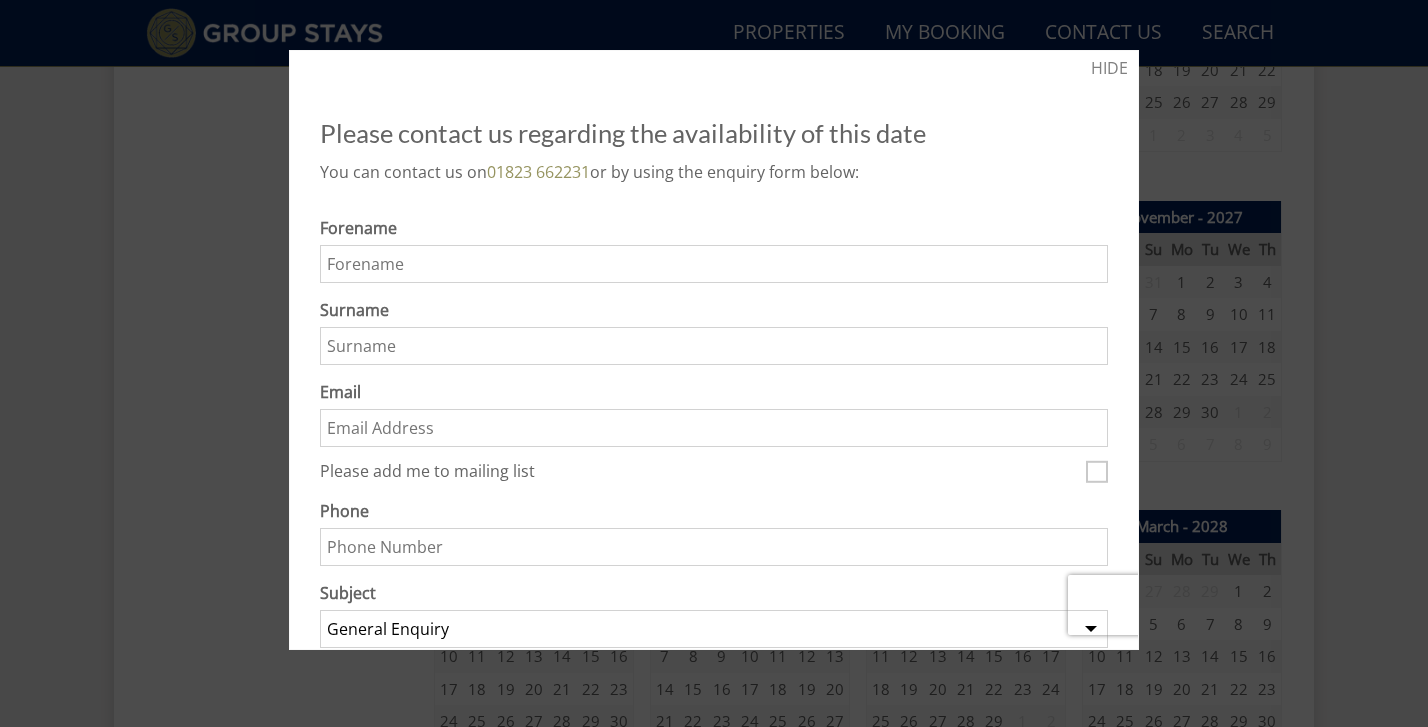 click at bounding box center (714, 363) 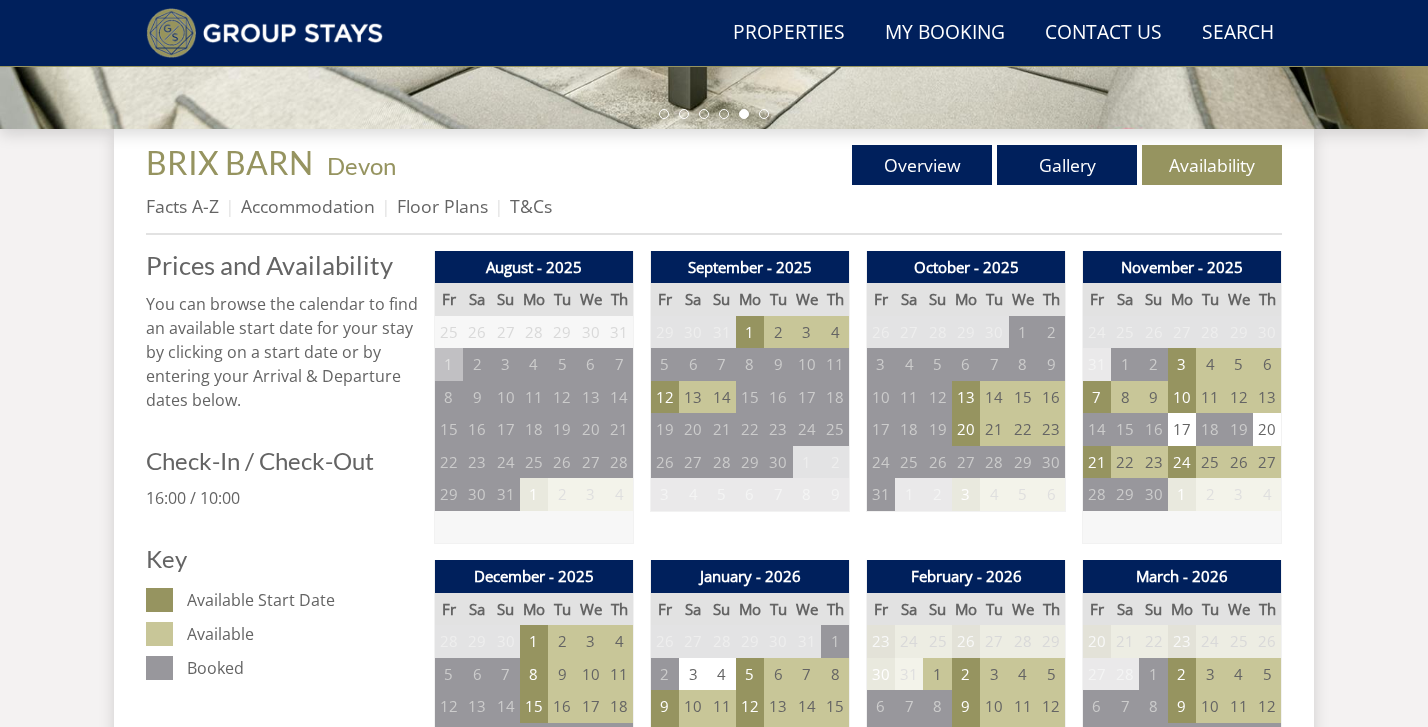 scroll, scrollTop: 683, scrollLeft: 0, axis: vertical 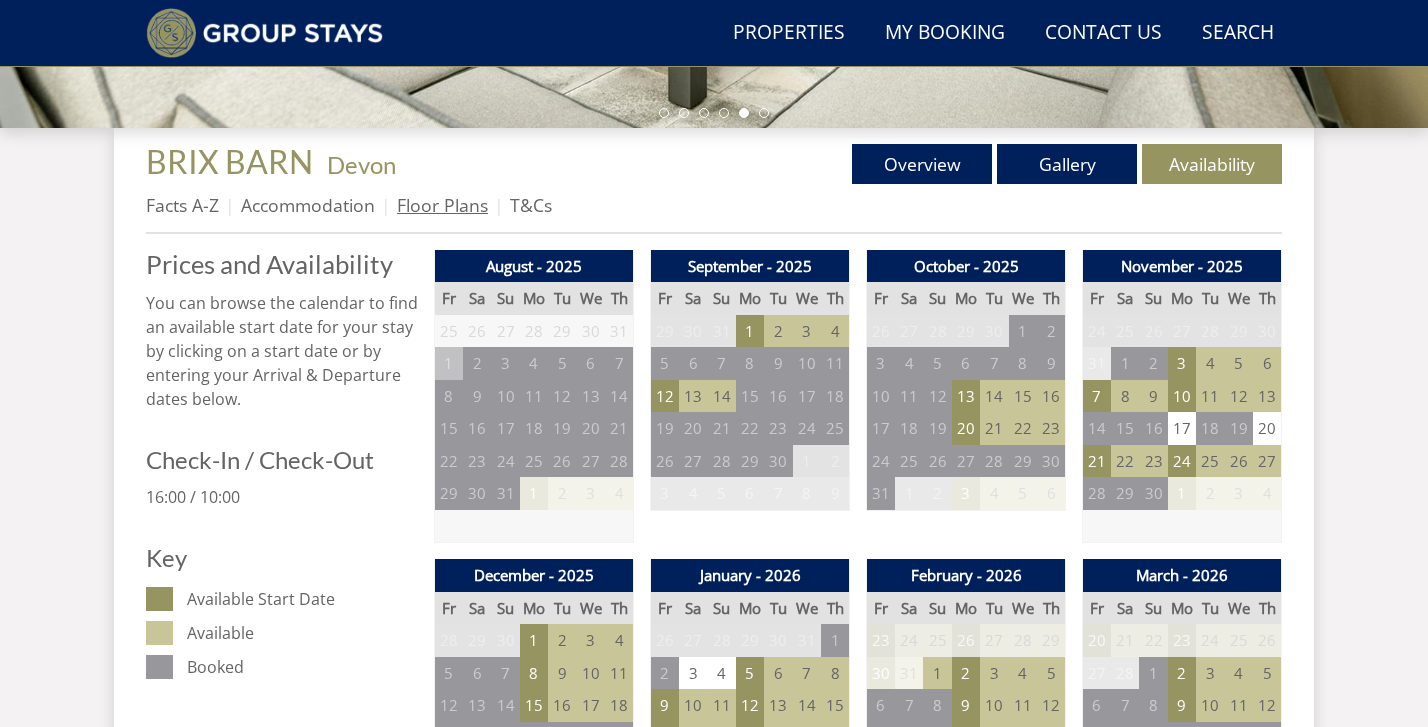 click on "Floor Plans" at bounding box center (442, 205) 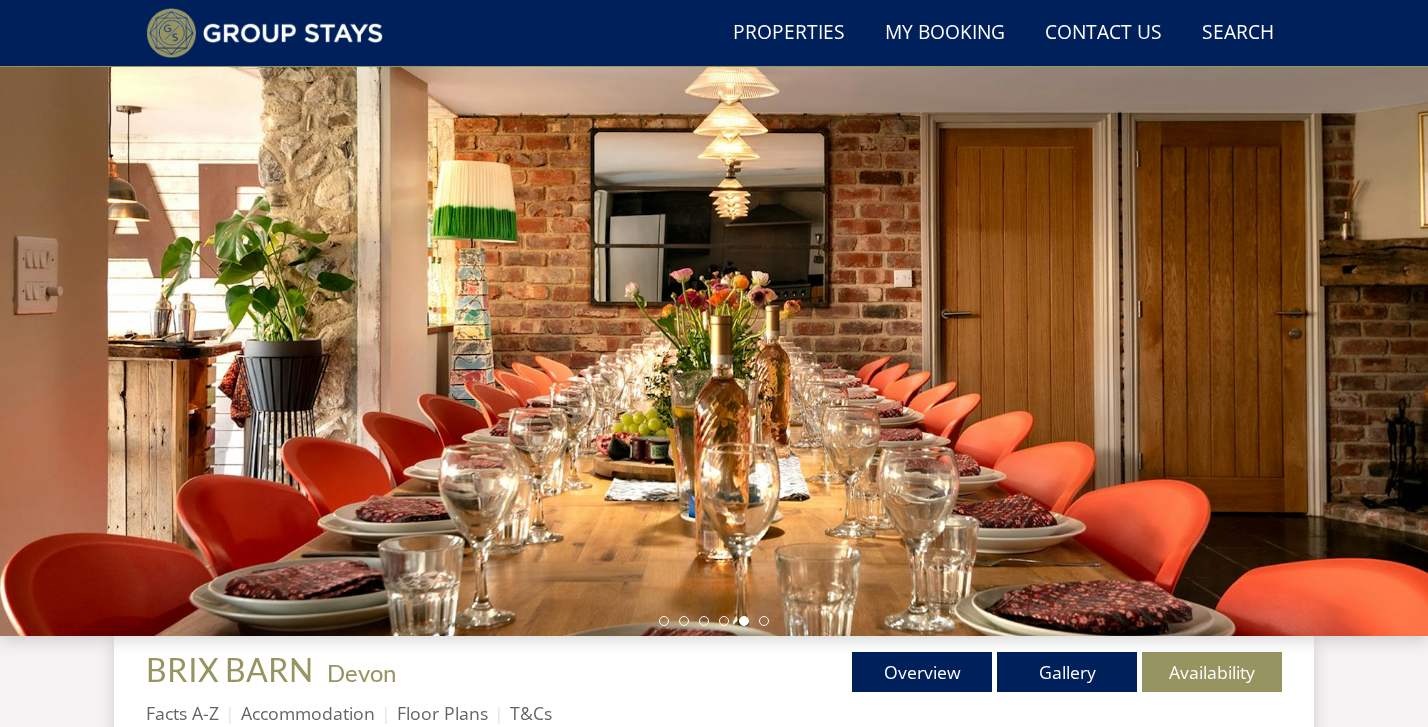 scroll, scrollTop: 0, scrollLeft: 0, axis: both 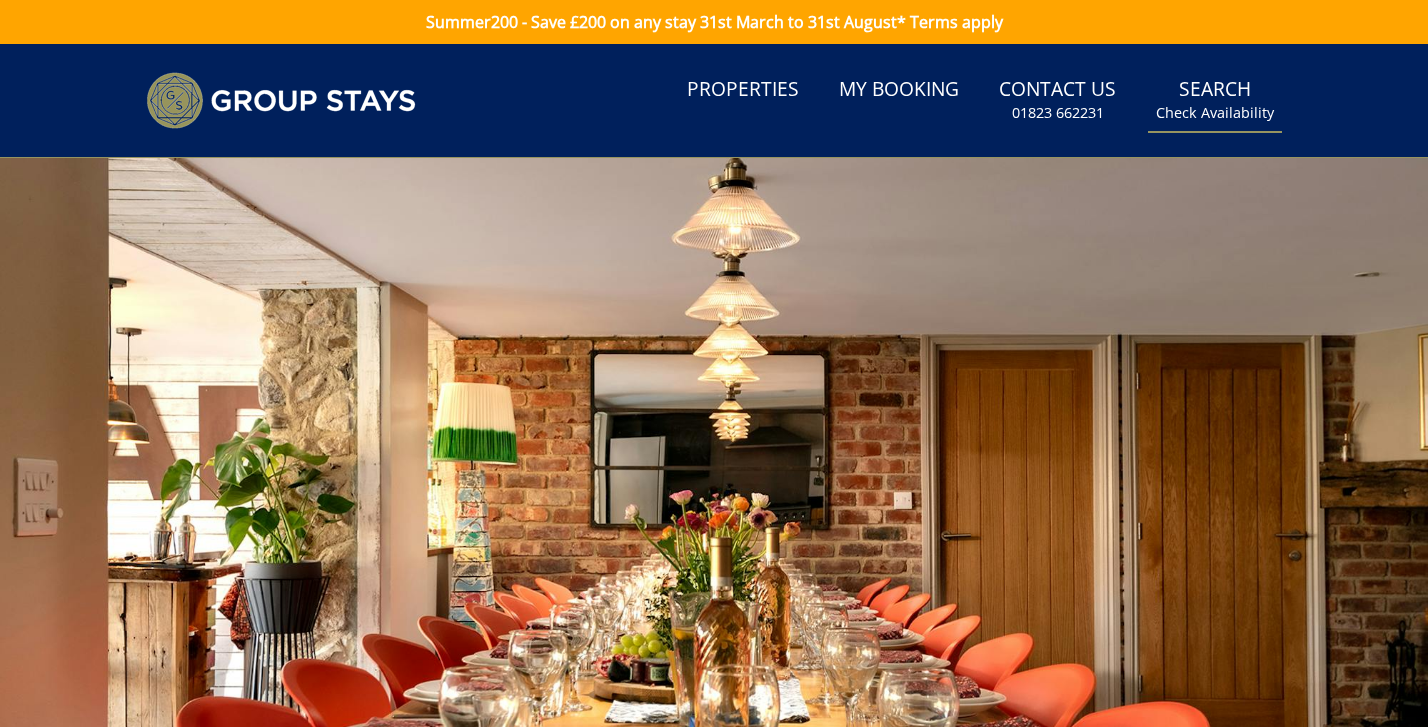 click on "Search  Check Availability" at bounding box center (1215, 100) 